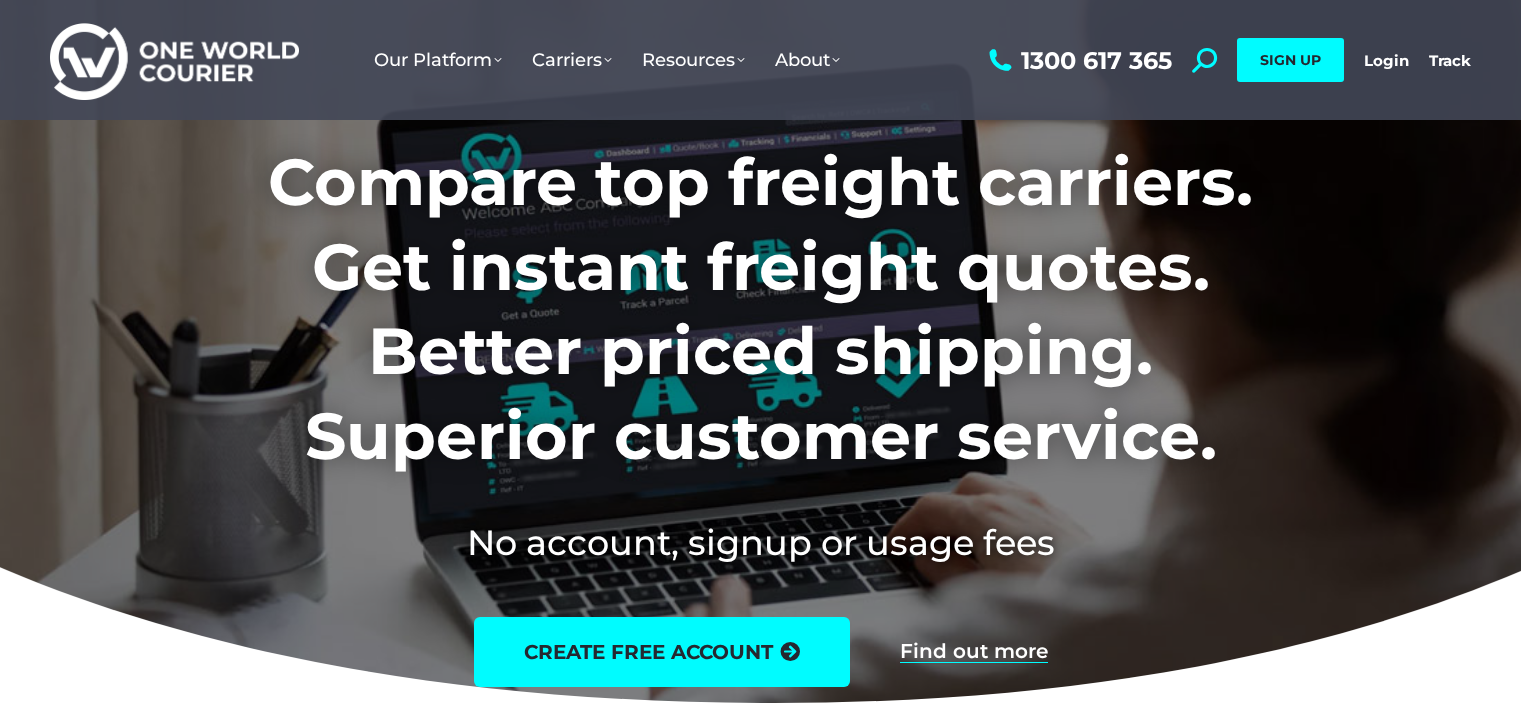 scroll, scrollTop: 0, scrollLeft: 0, axis: both 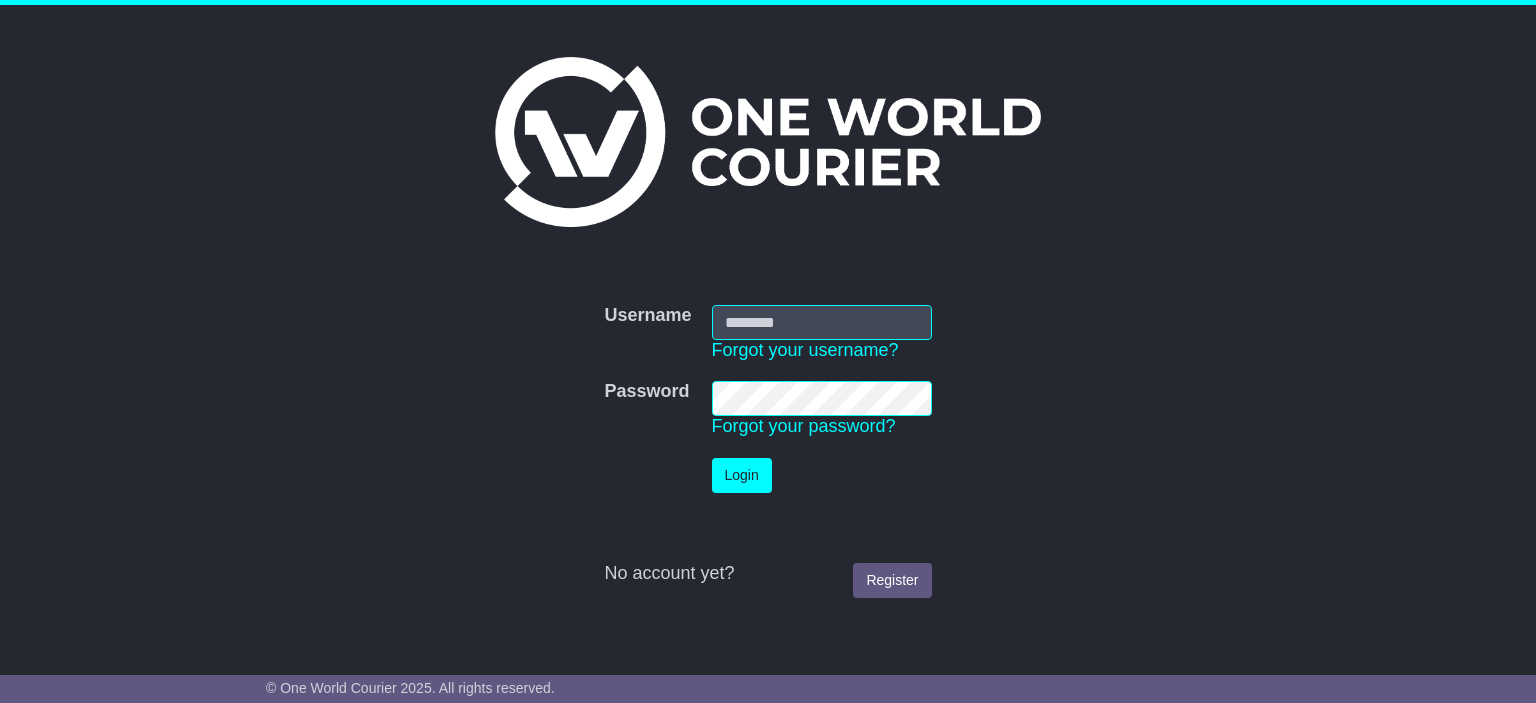 type on "**********" 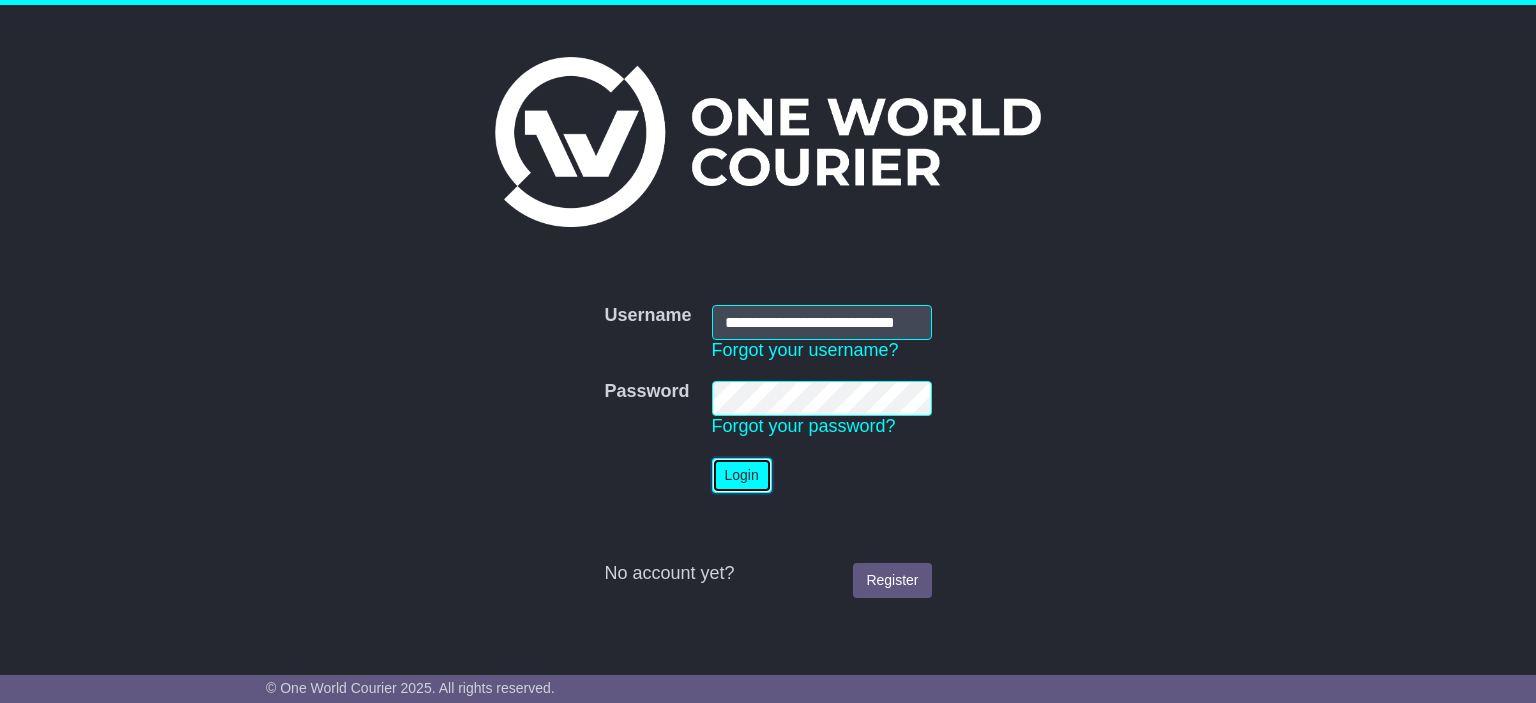 click on "Login" at bounding box center [742, 475] 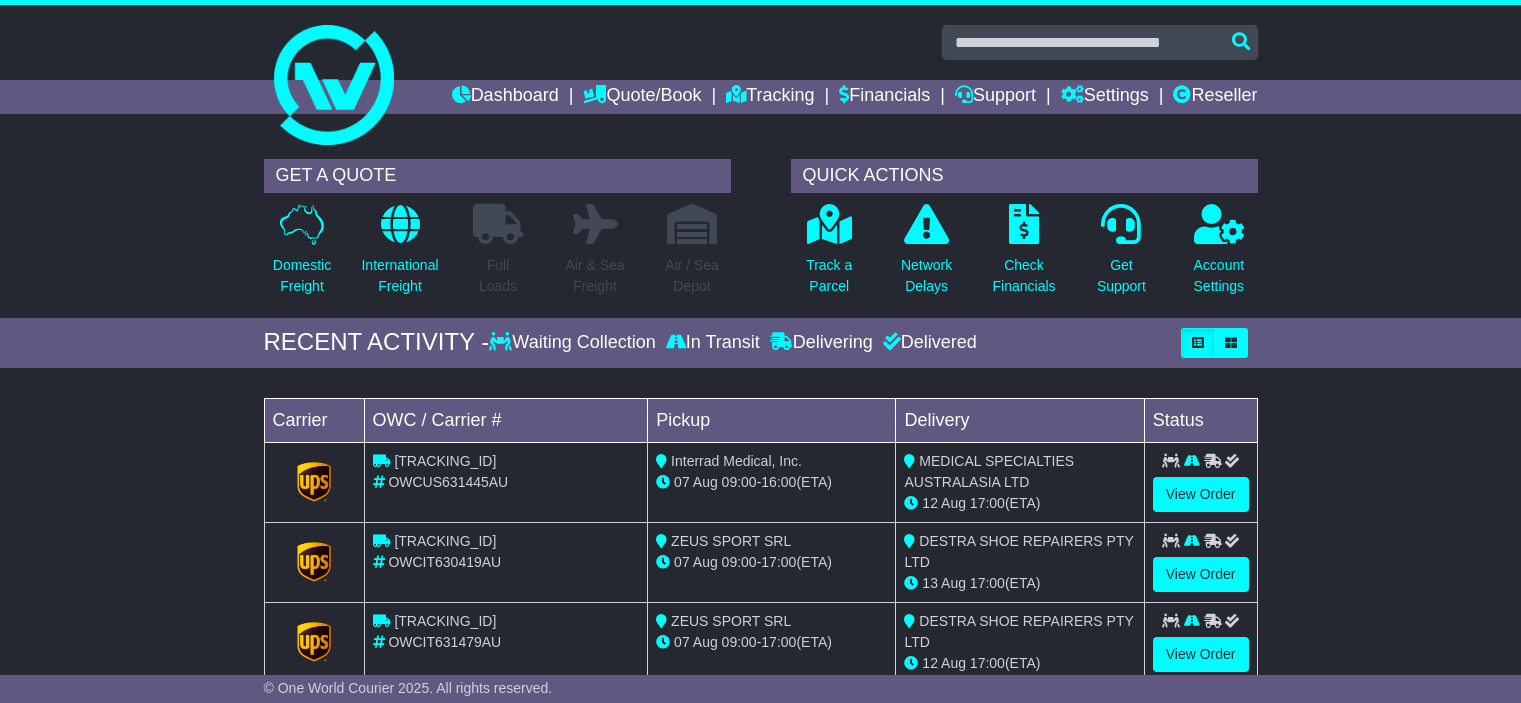 scroll, scrollTop: 0, scrollLeft: 0, axis: both 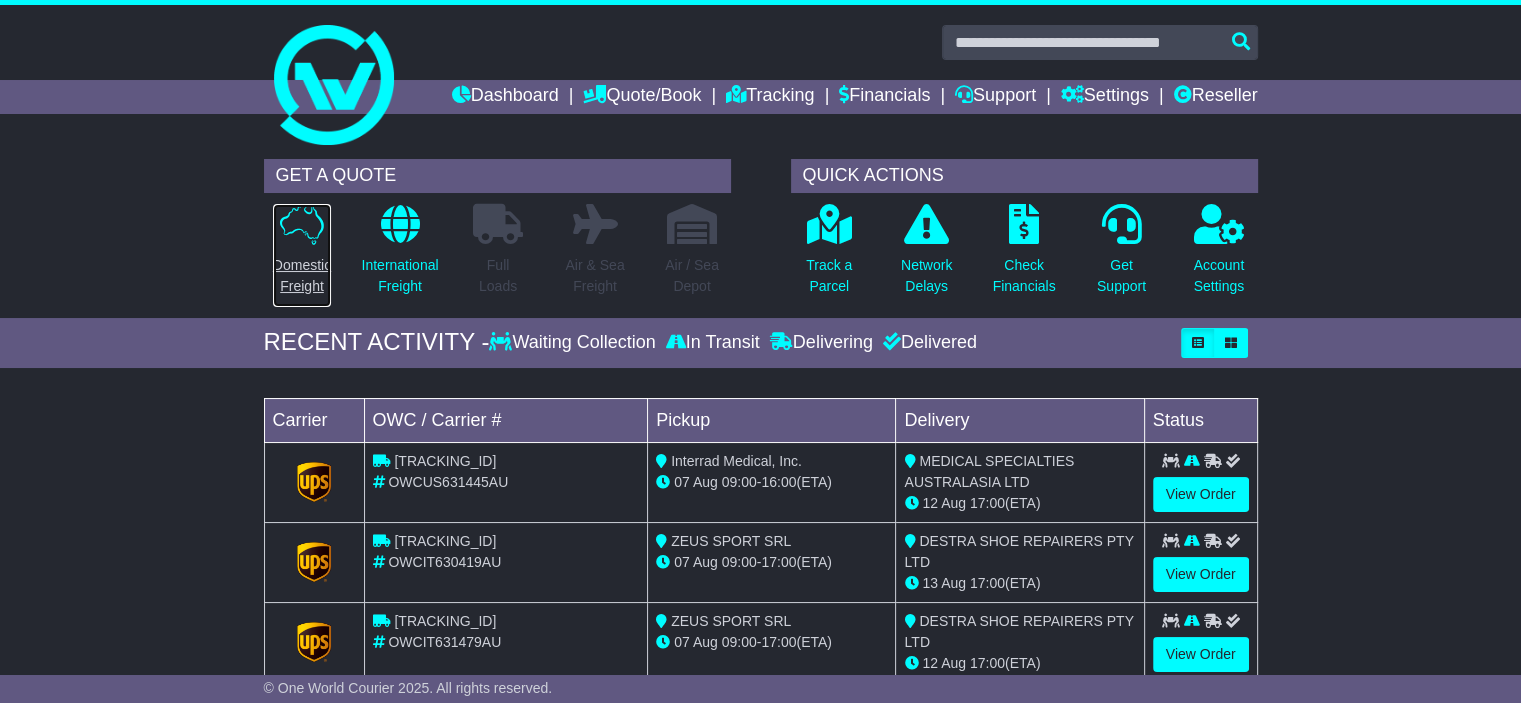 click on "Domestic Freight" at bounding box center (302, 276) 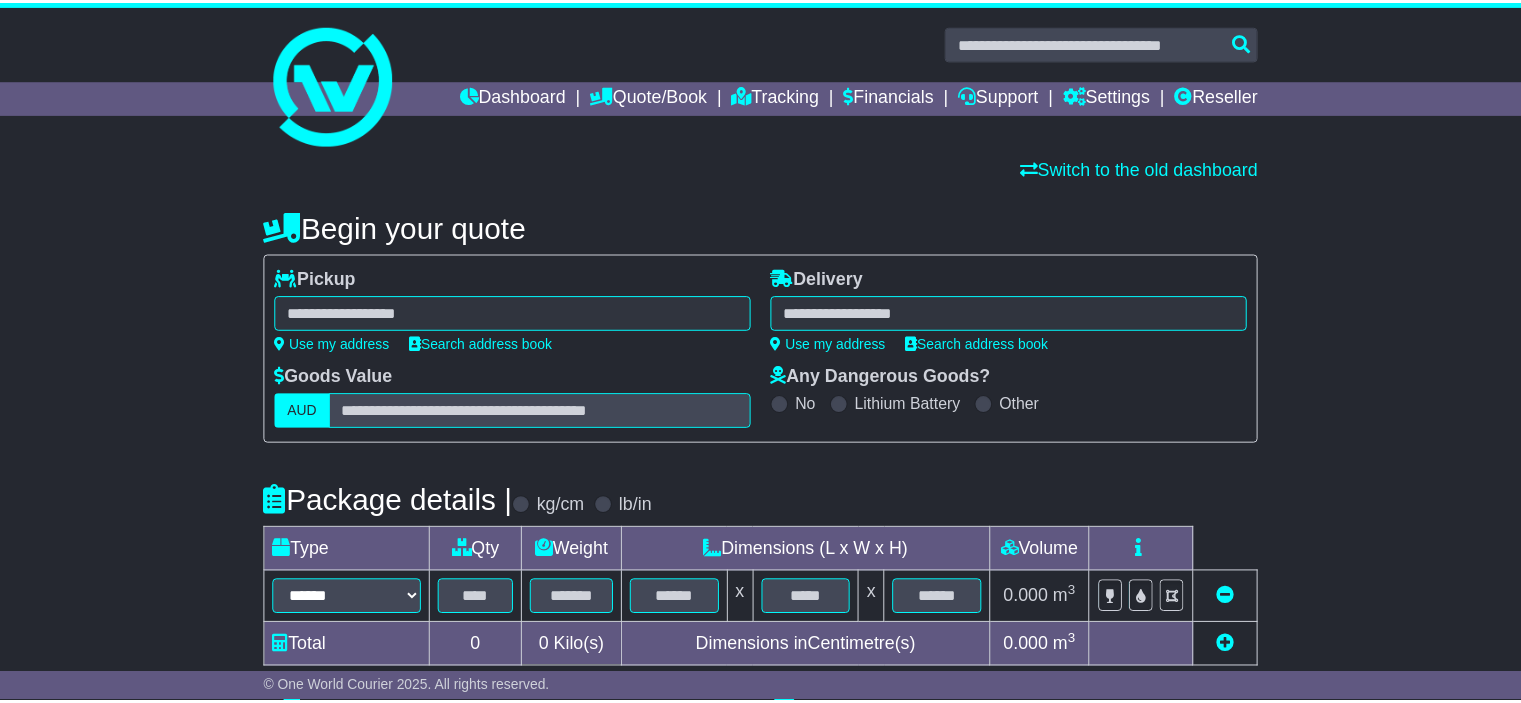 scroll, scrollTop: 0, scrollLeft: 0, axis: both 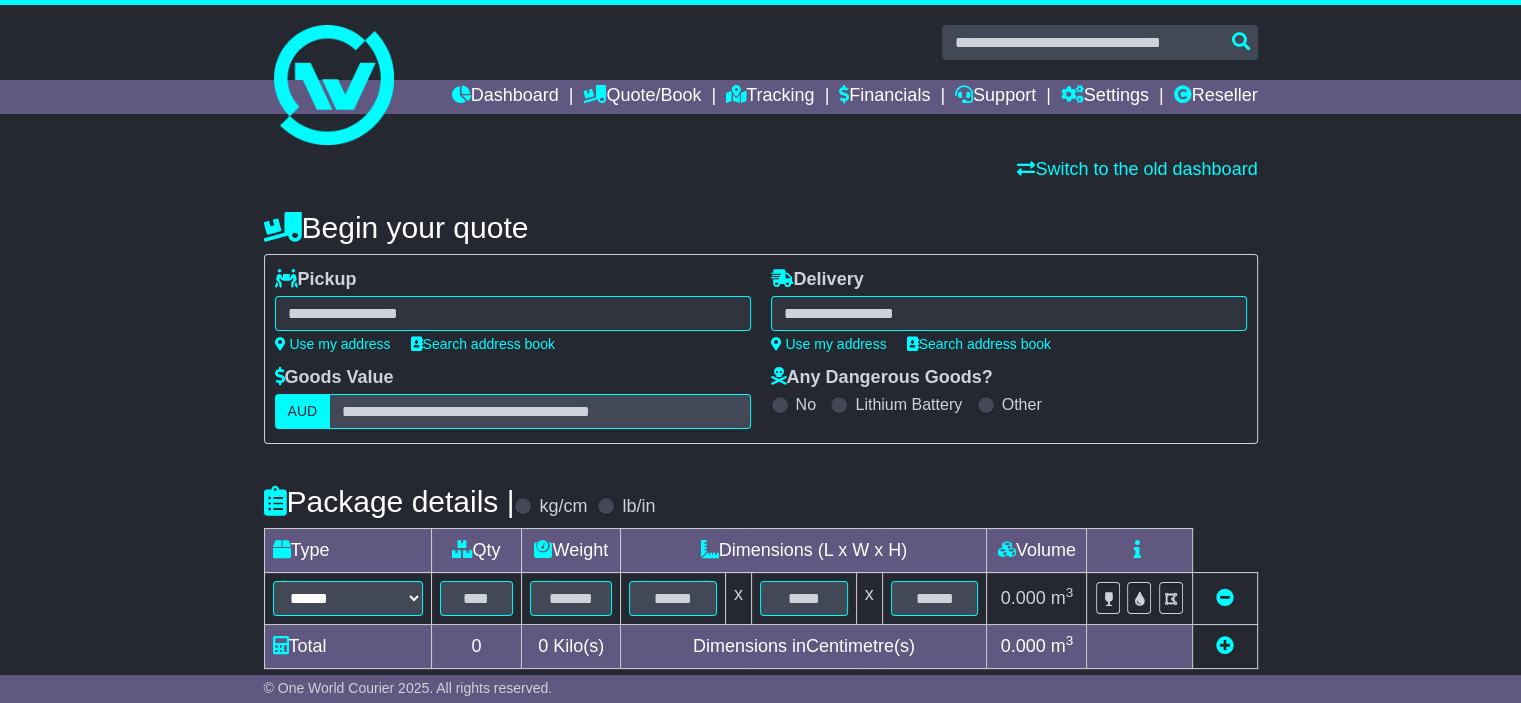 click at bounding box center (513, 313) 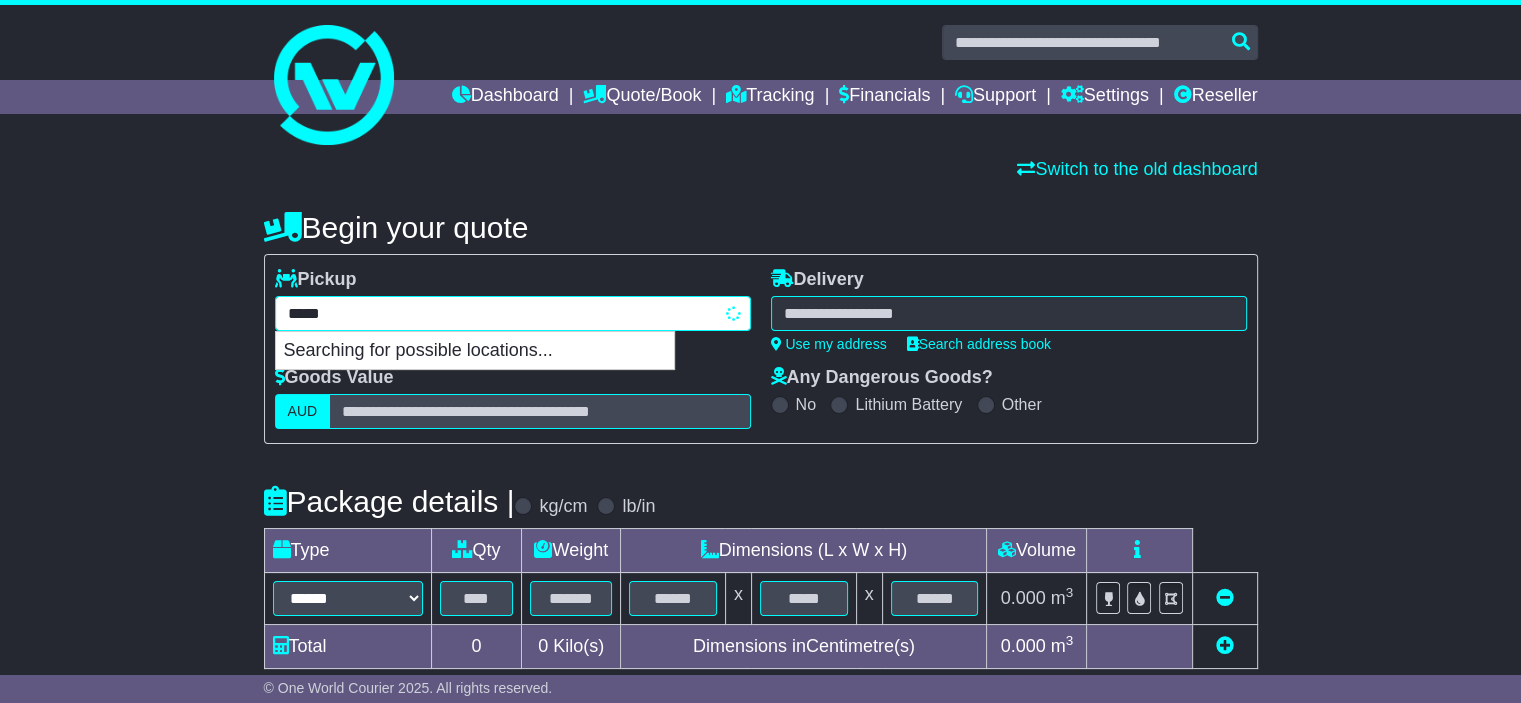 type on "*****" 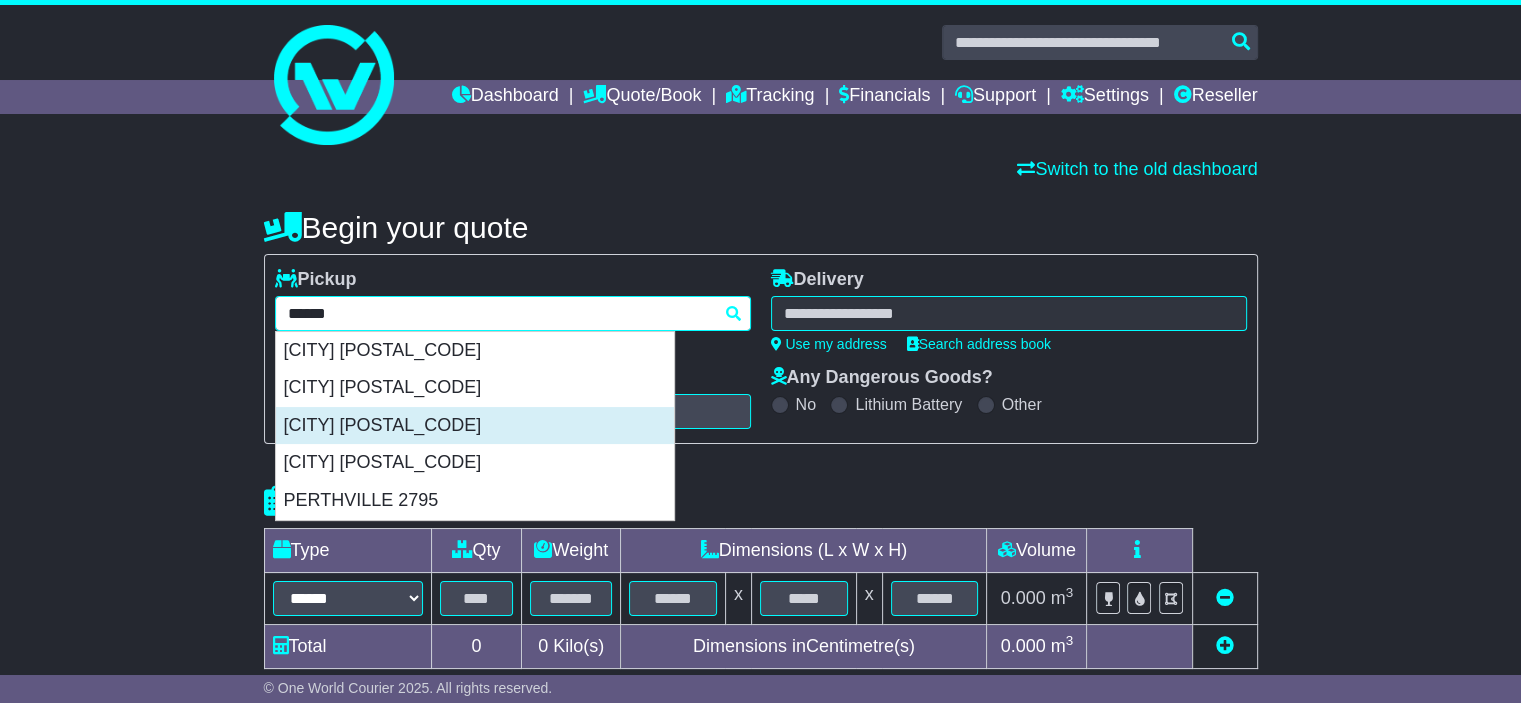 click on "PERTH AIRPORT 6105" at bounding box center (475, 426) 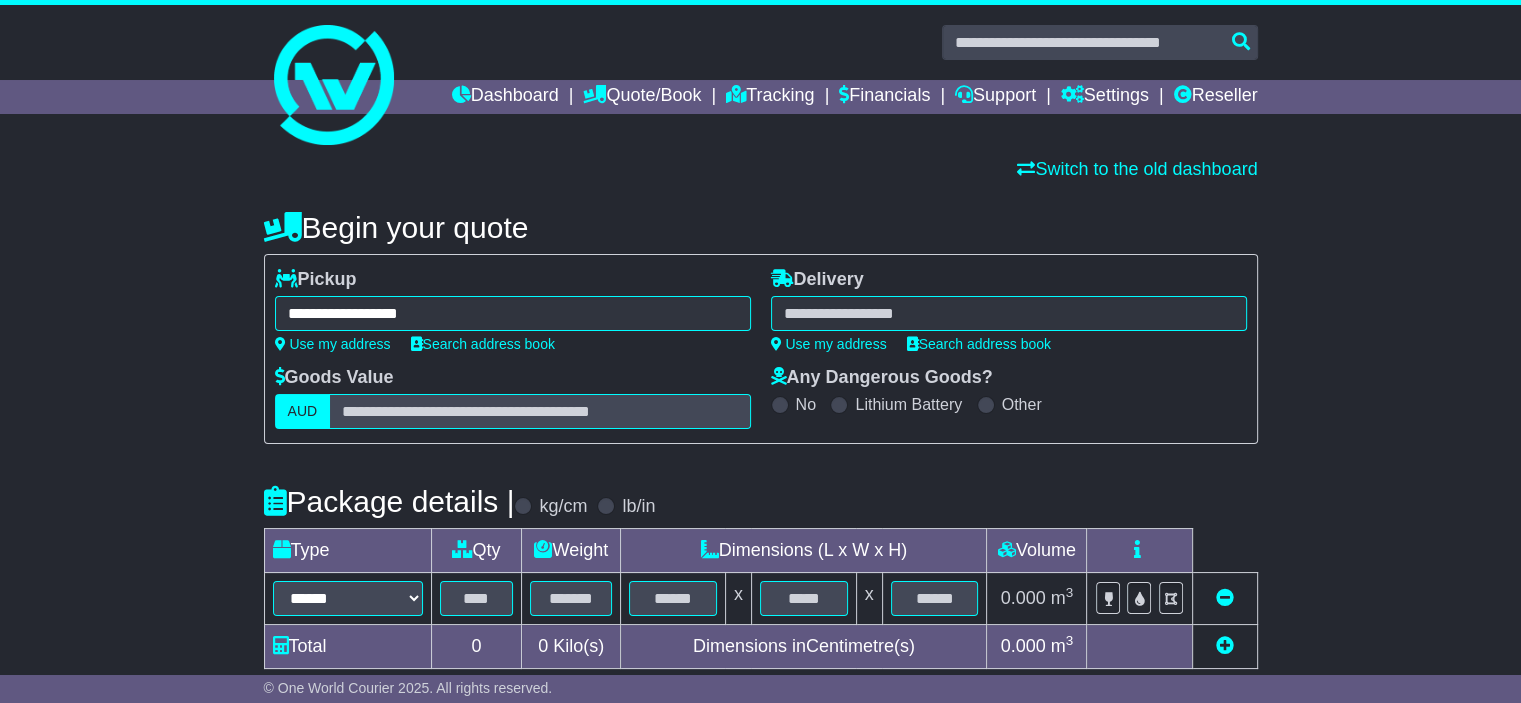 type on "**********" 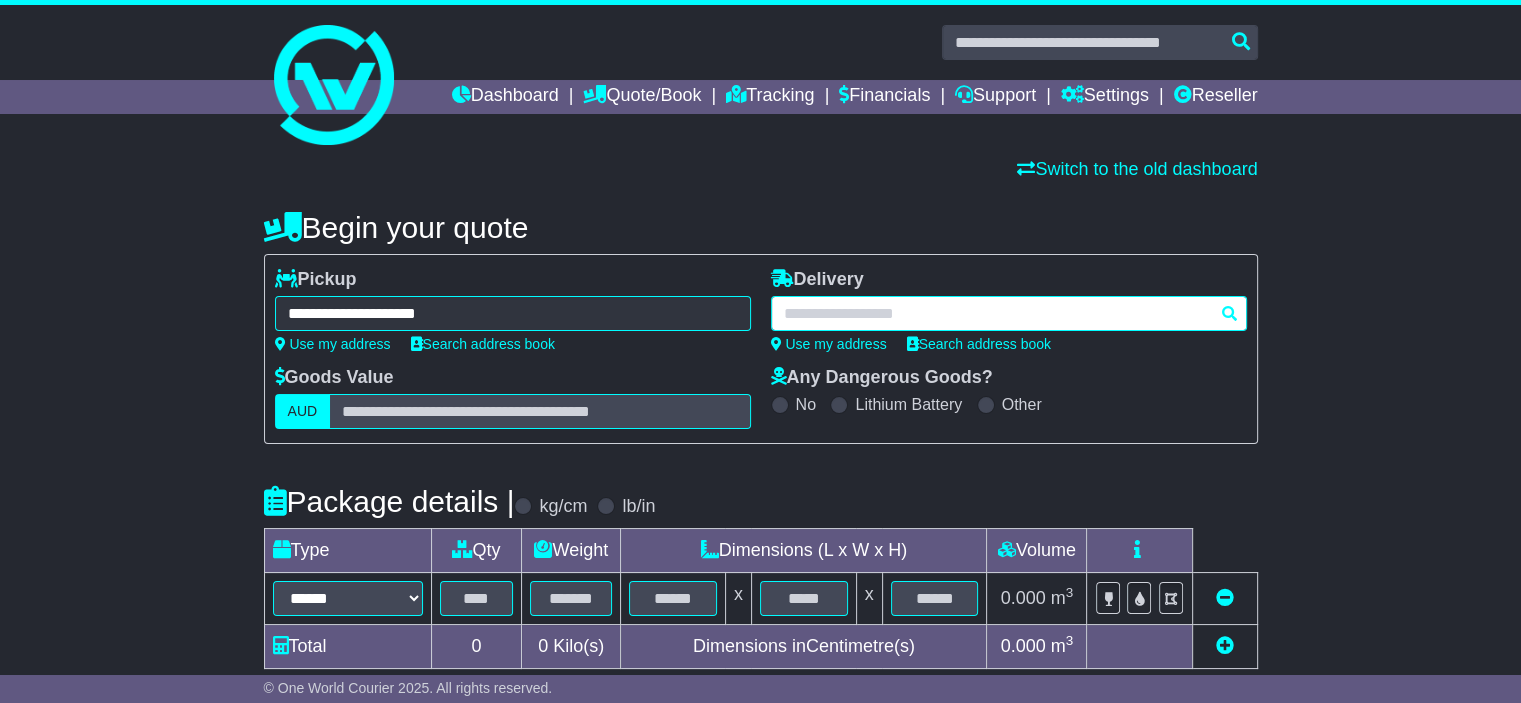click at bounding box center (1009, 313) 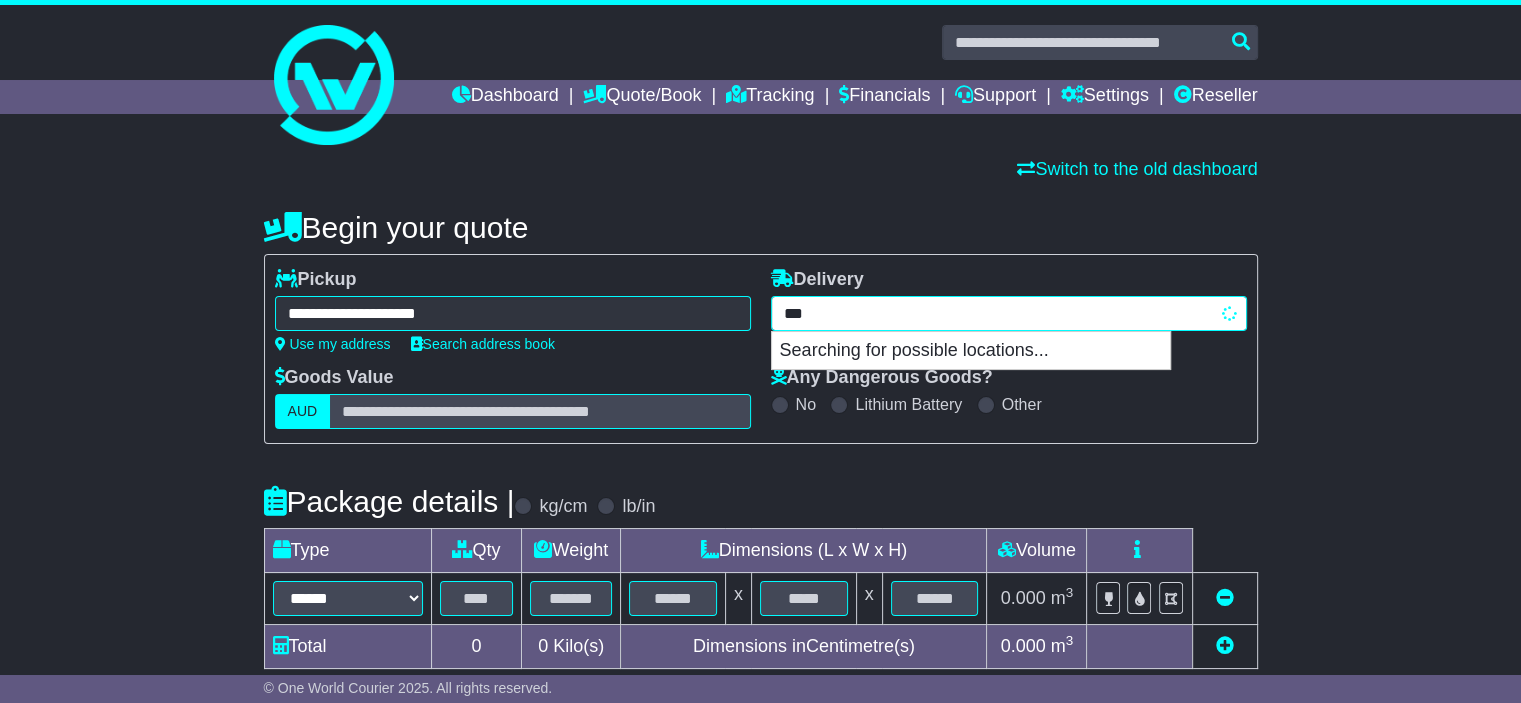 type on "****" 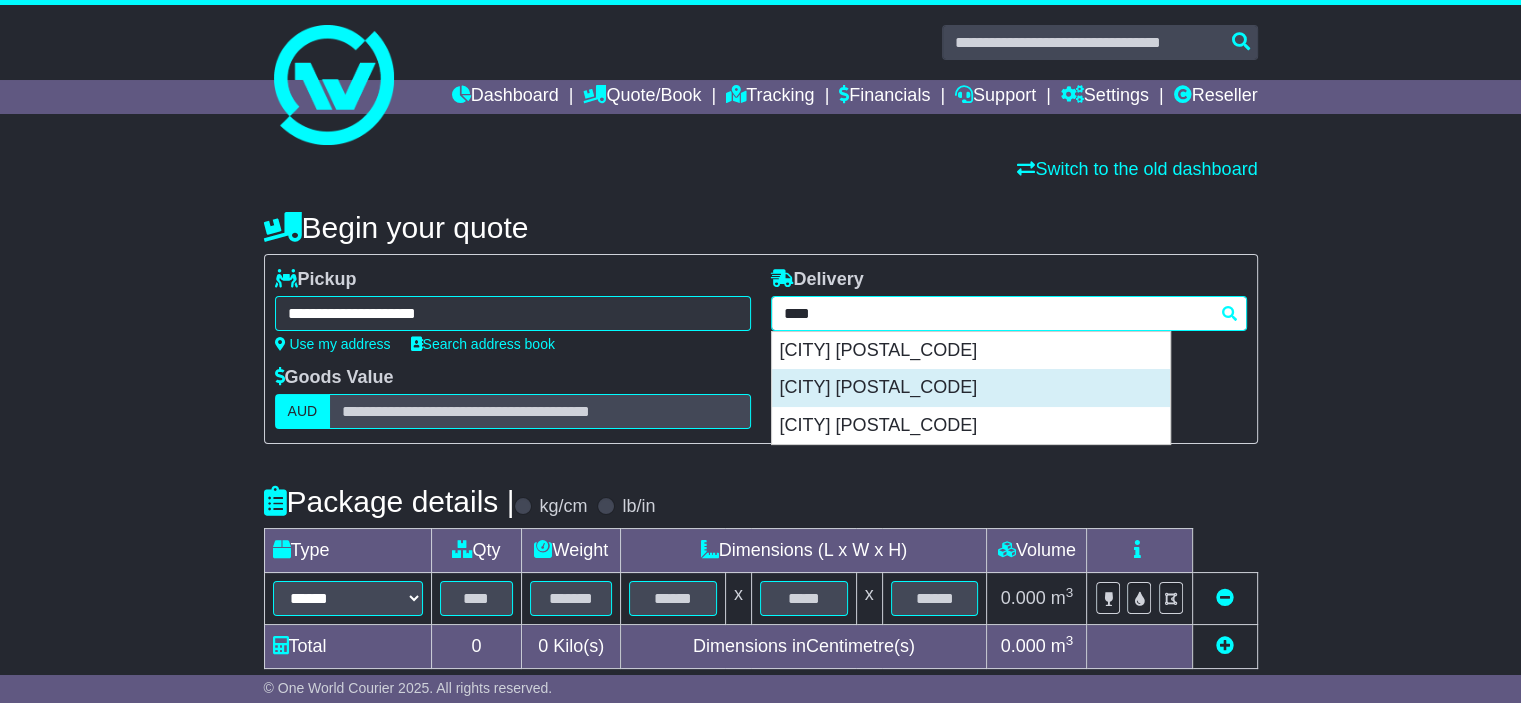 click on "PALMYRA 6157" at bounding box center [971, 388] 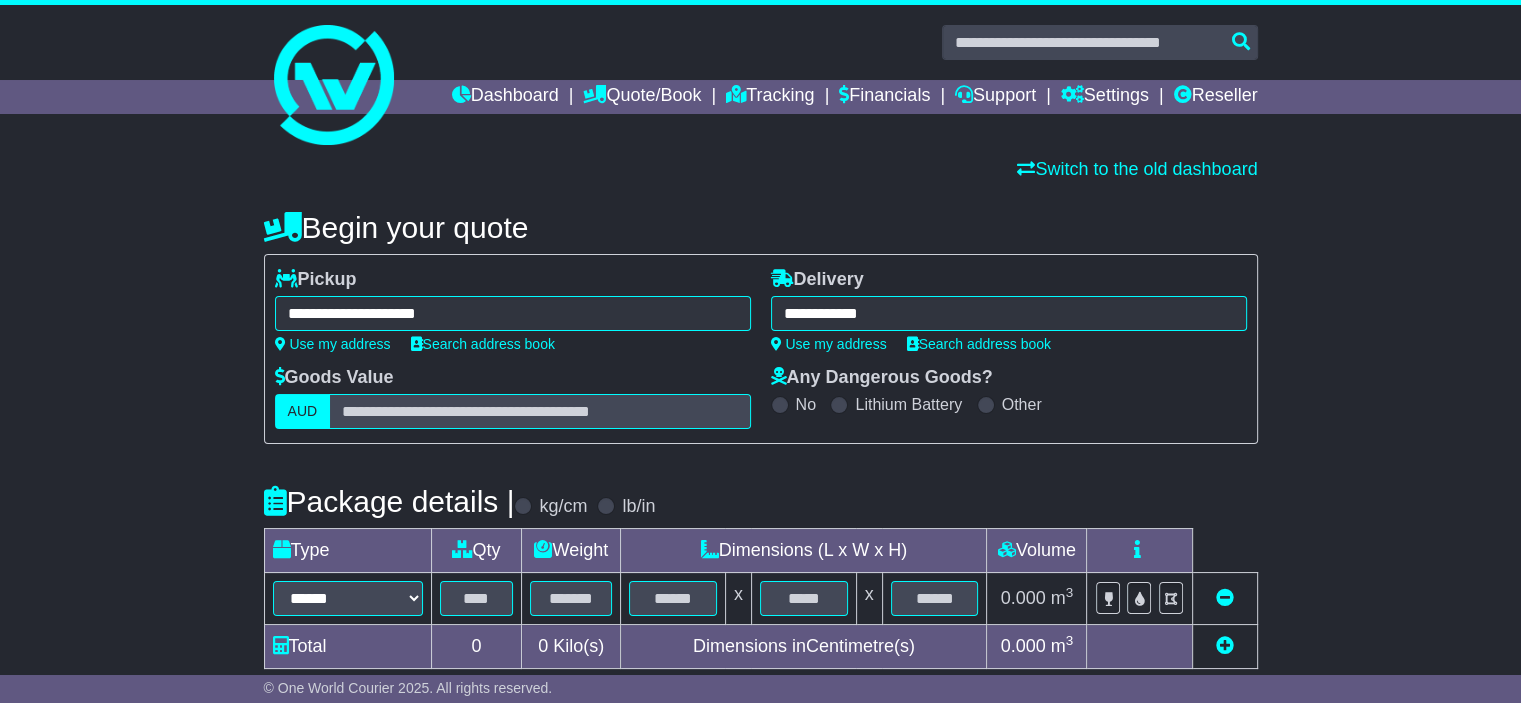 type on "**********" 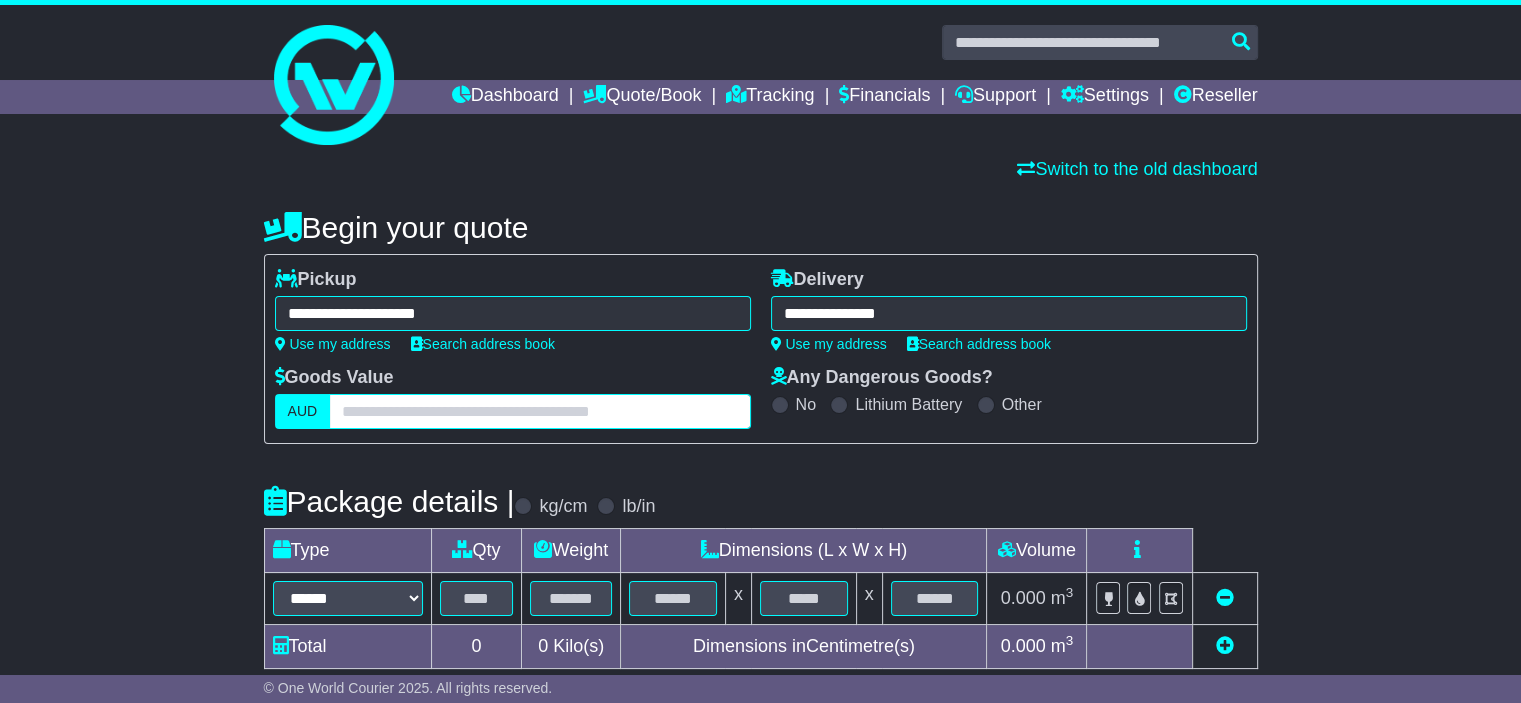click at bounding box center [539, 411] 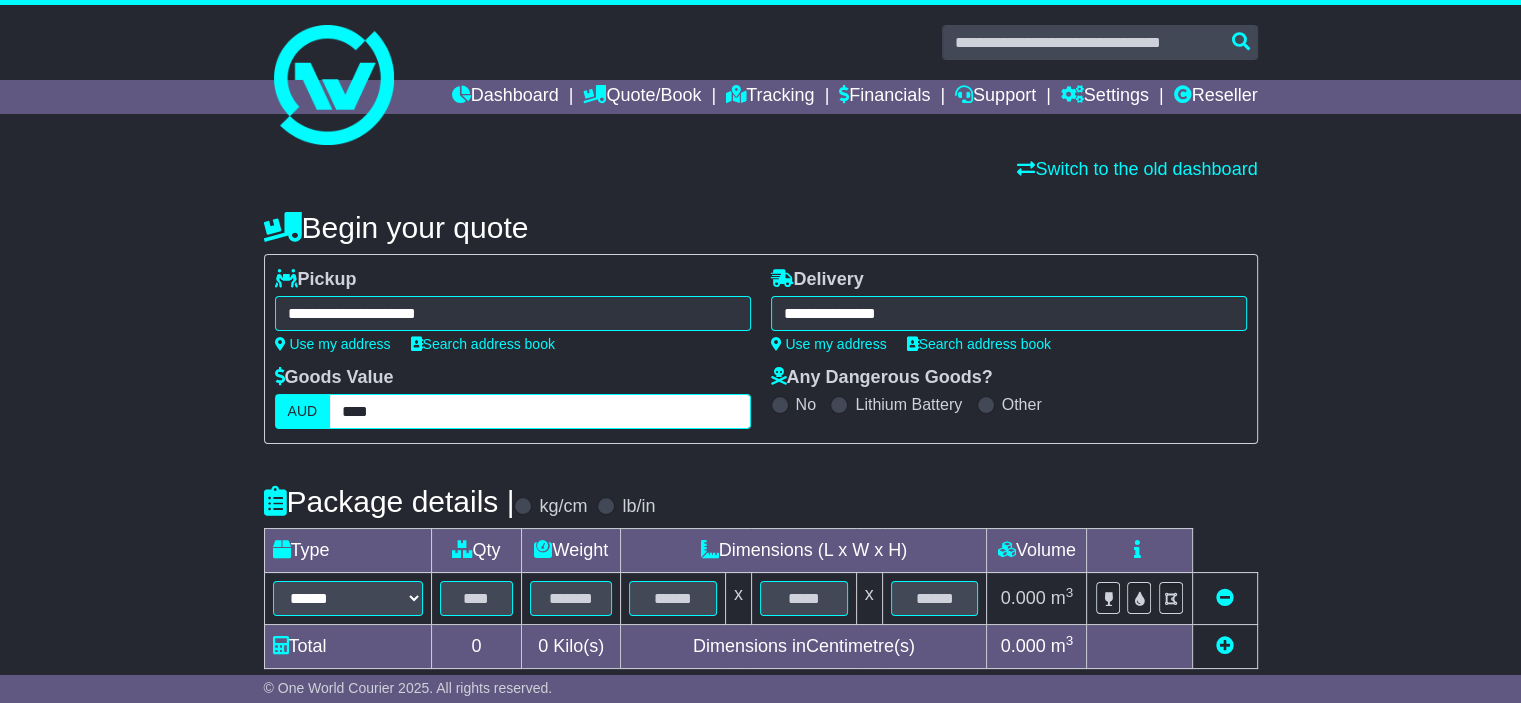 type on "****" 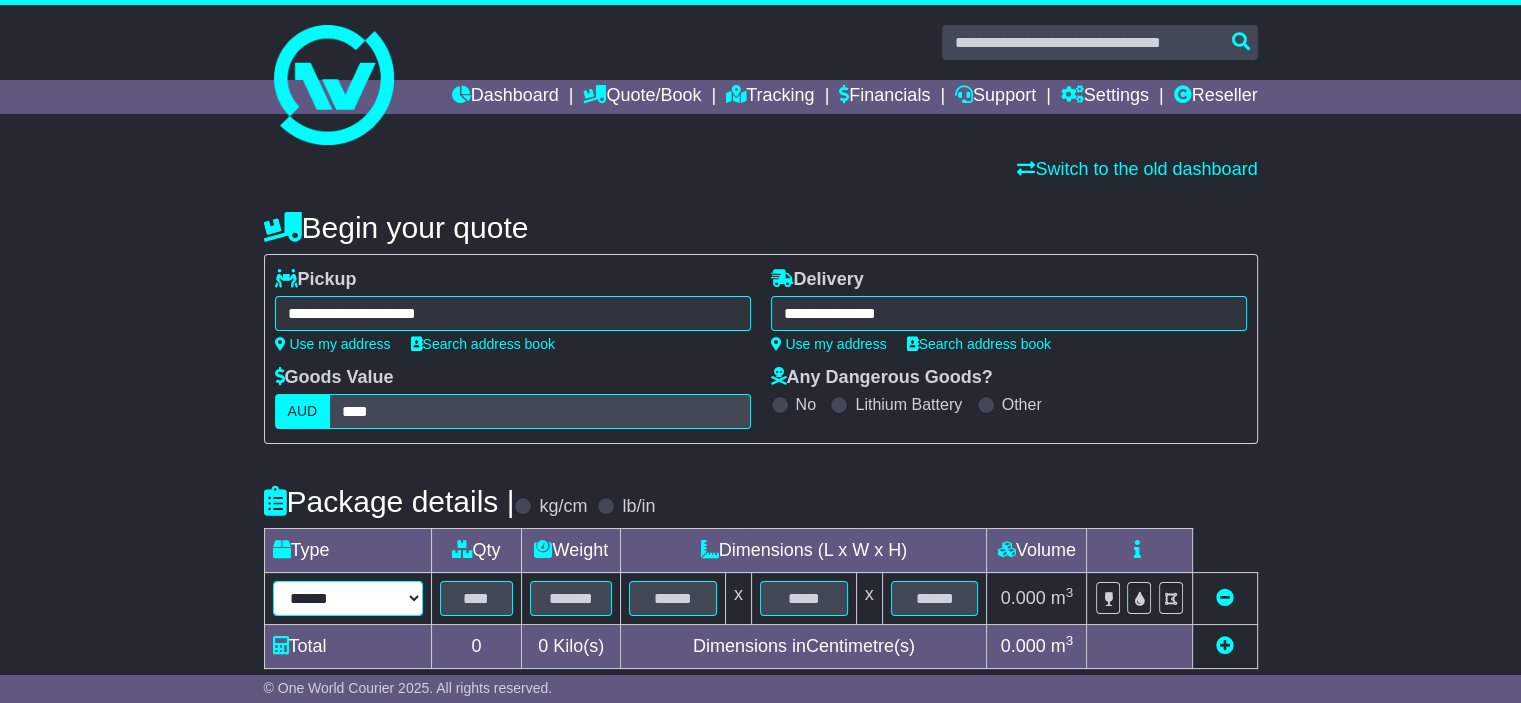 click on "****** ****** *** ******** ***** **** **** ****** *** *******" at bounding box center (348, 598) 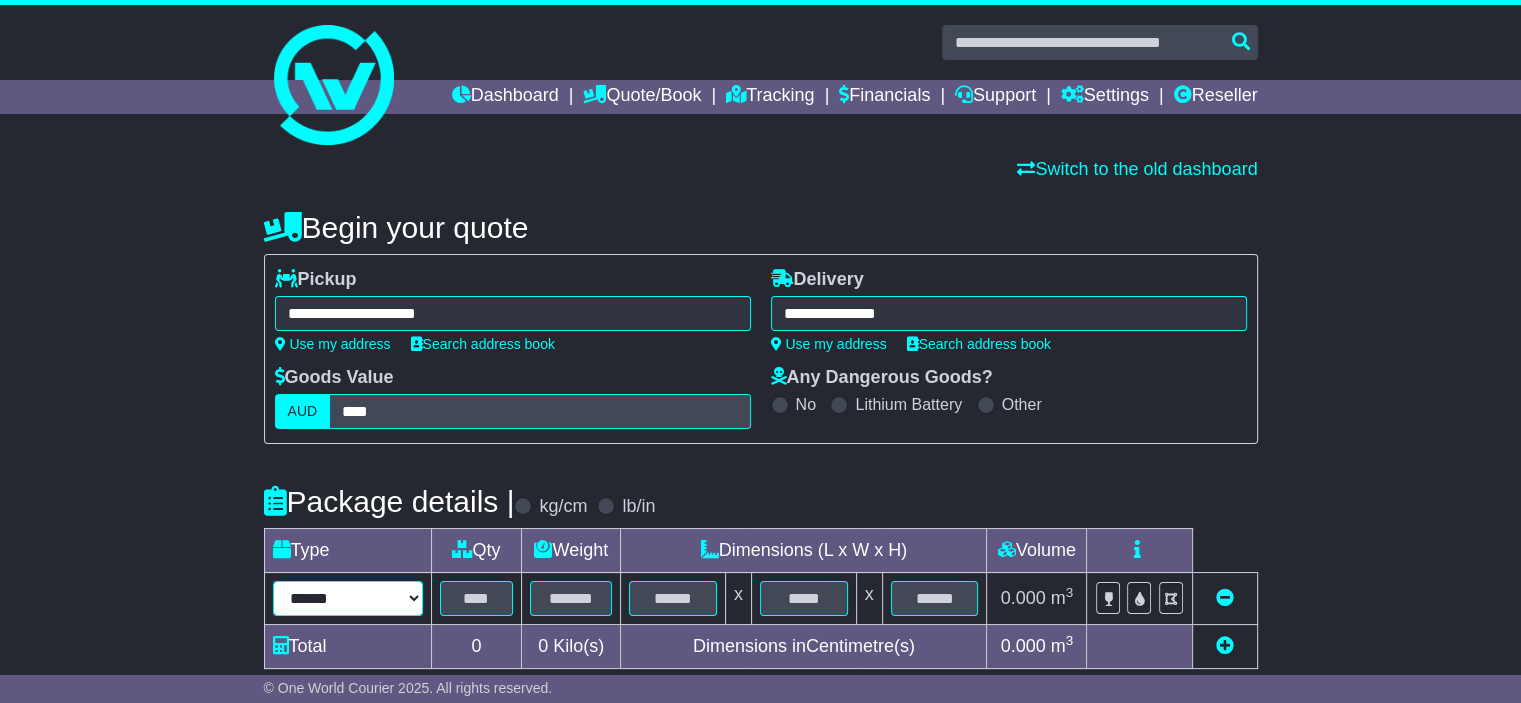 select on "***" 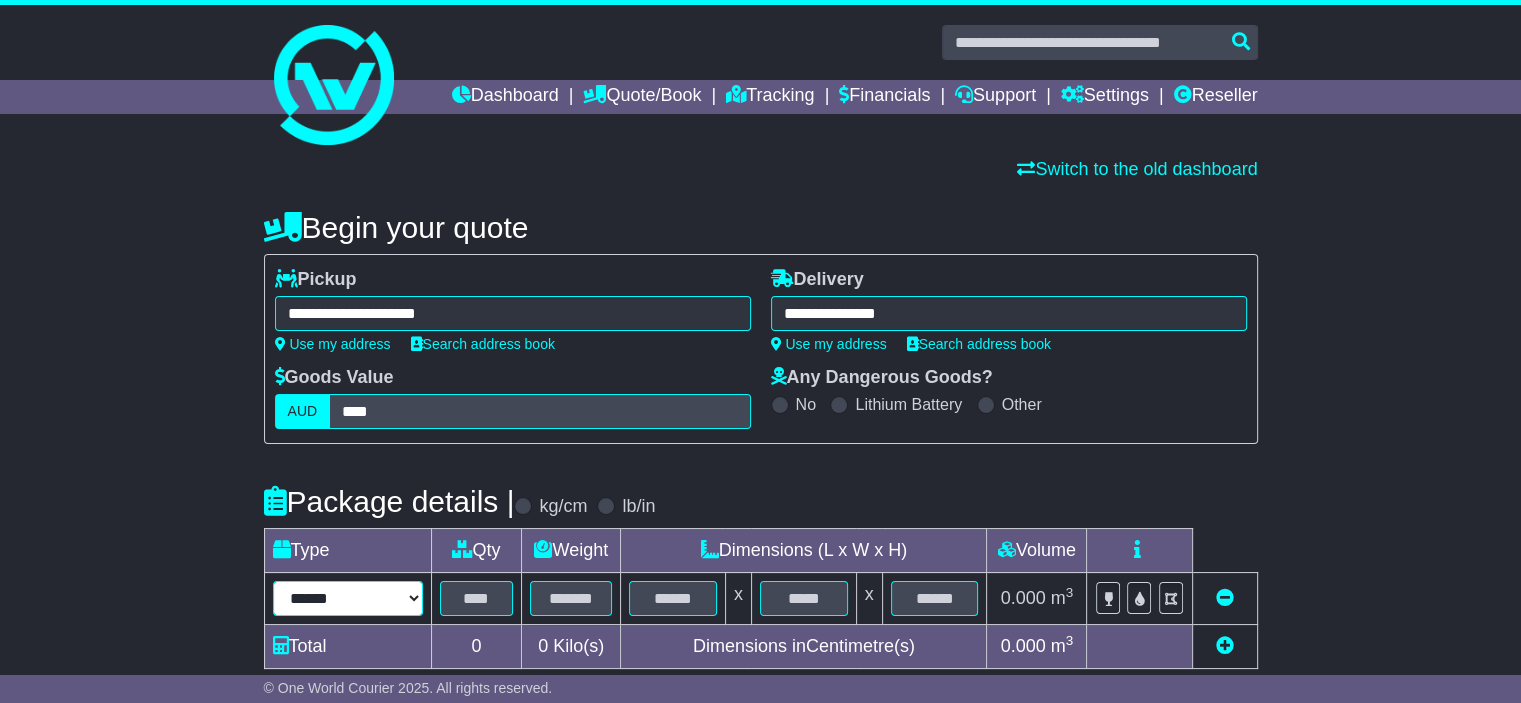 click on "****** ****** *** ******** ***** **** **** ****** *** *******" at bounding box center [348, 598] 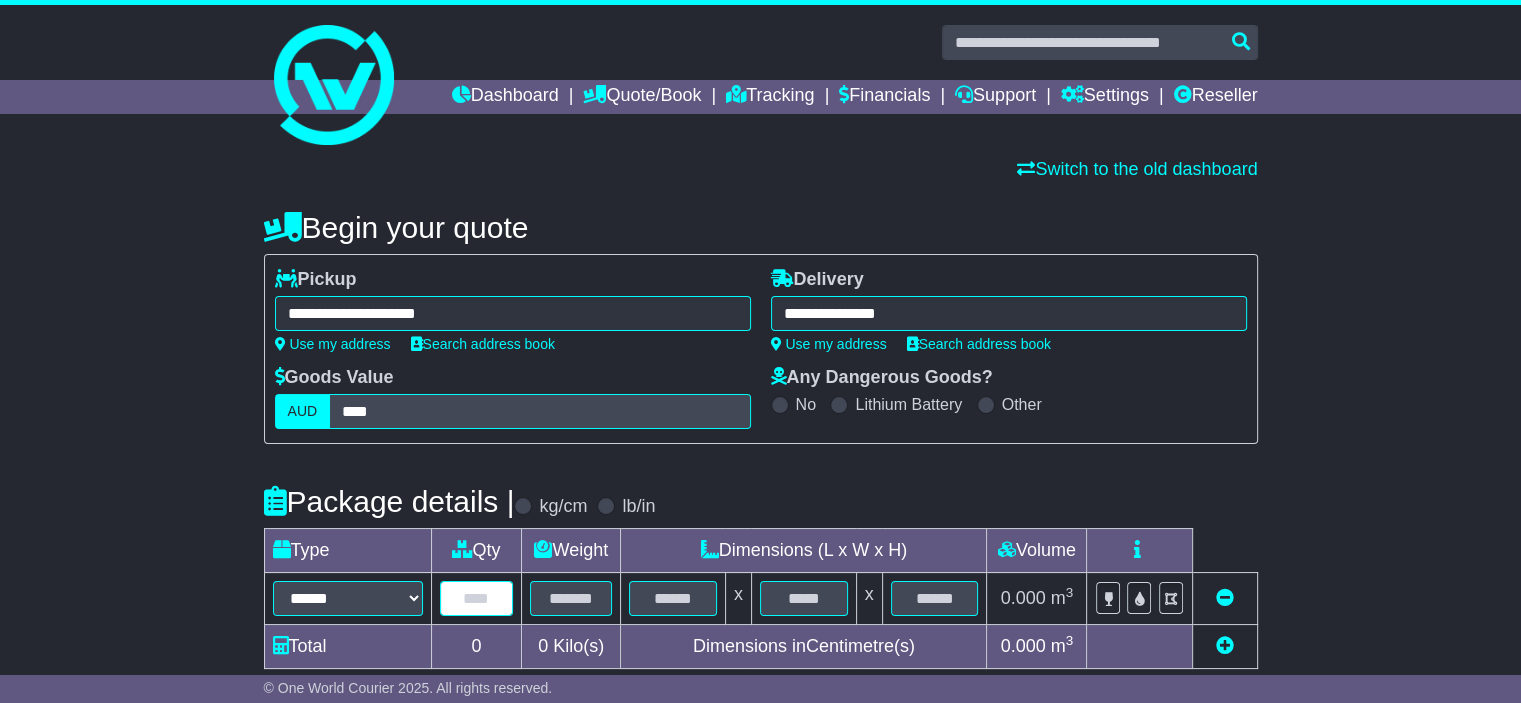 click at bounding box center [477, 598] 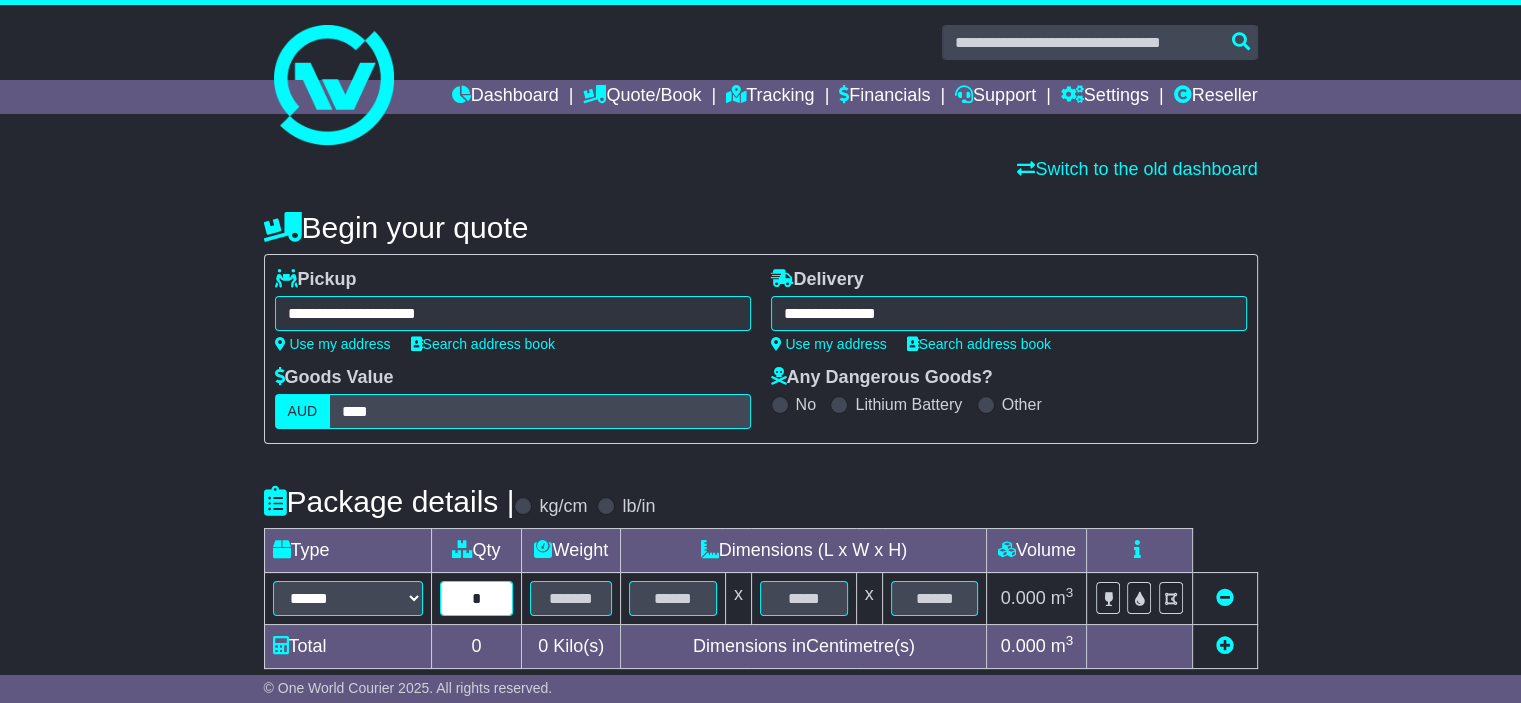 type on "*" 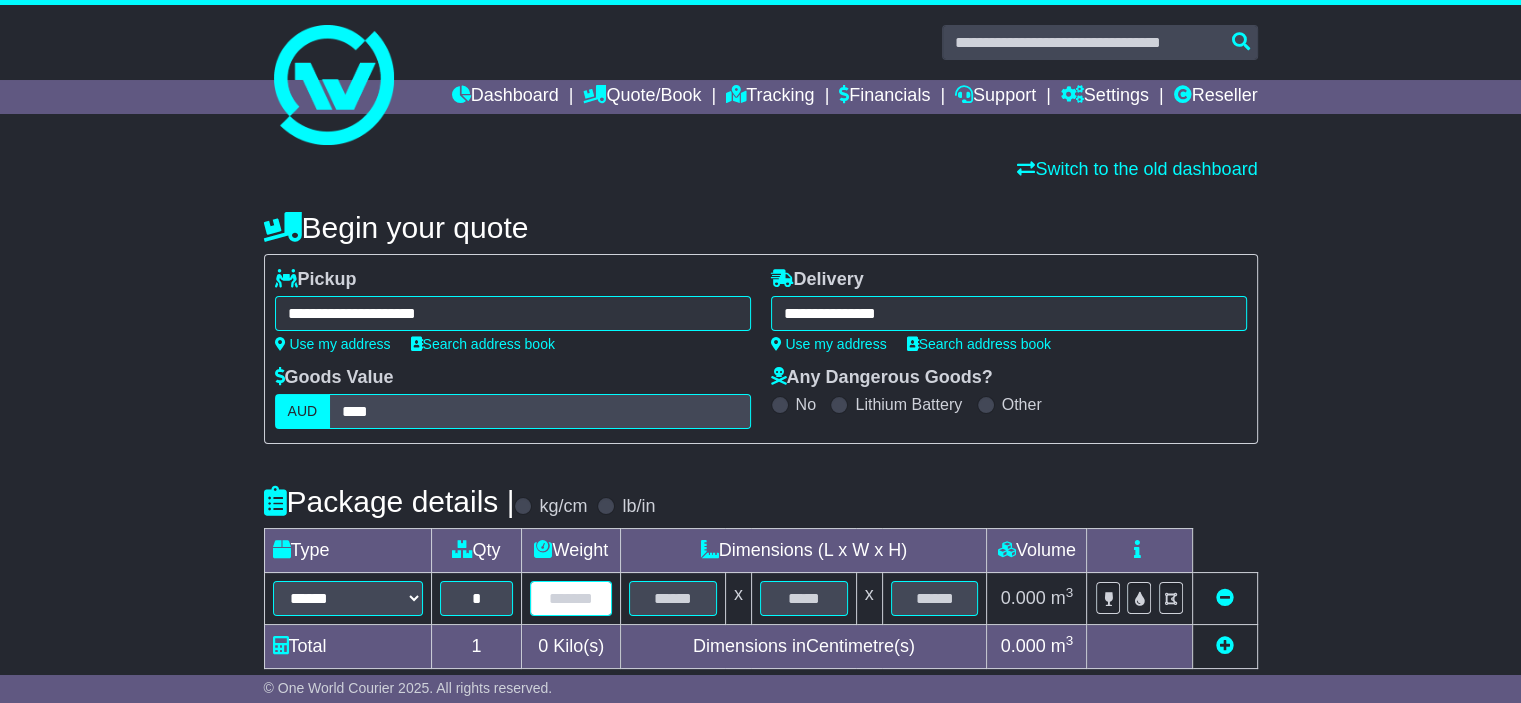 click at bounding box center (571, 598) 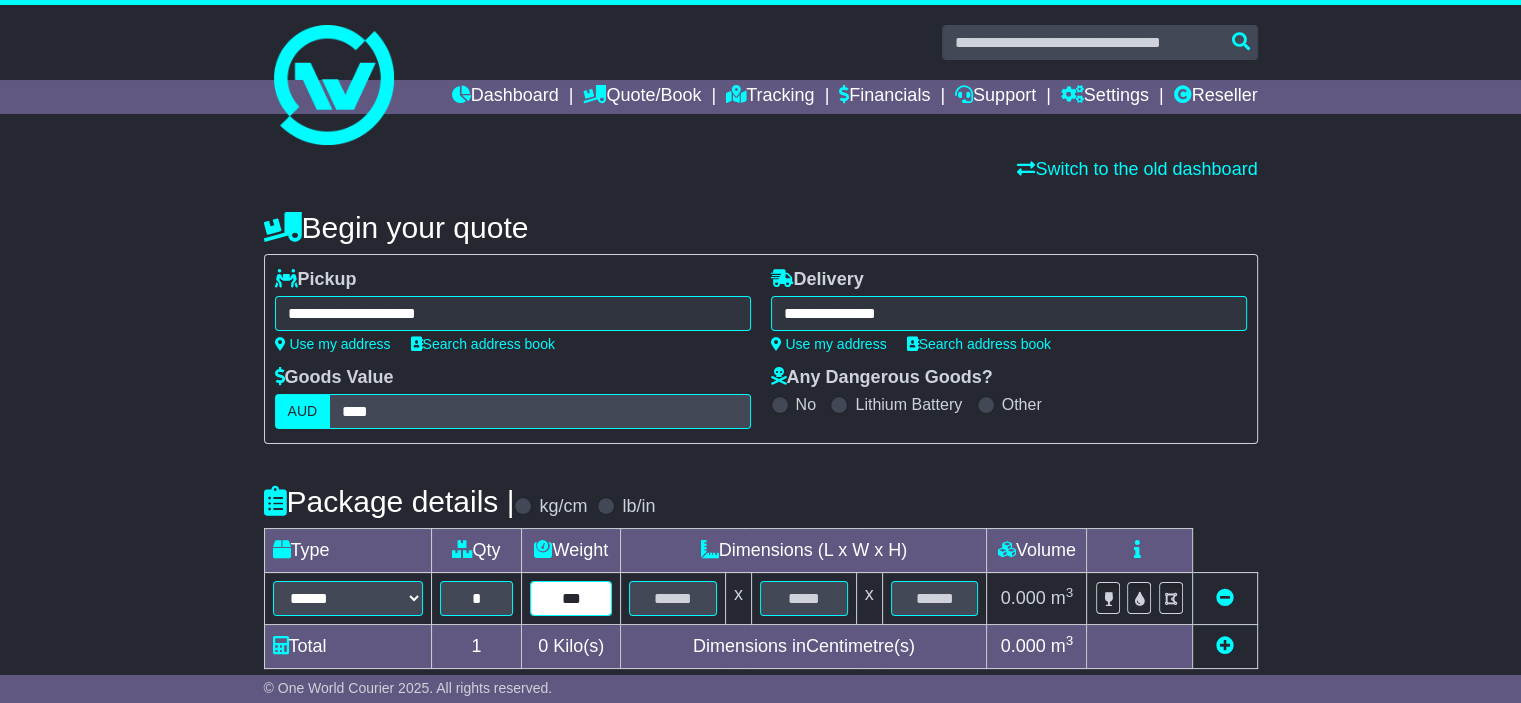 type on "***" 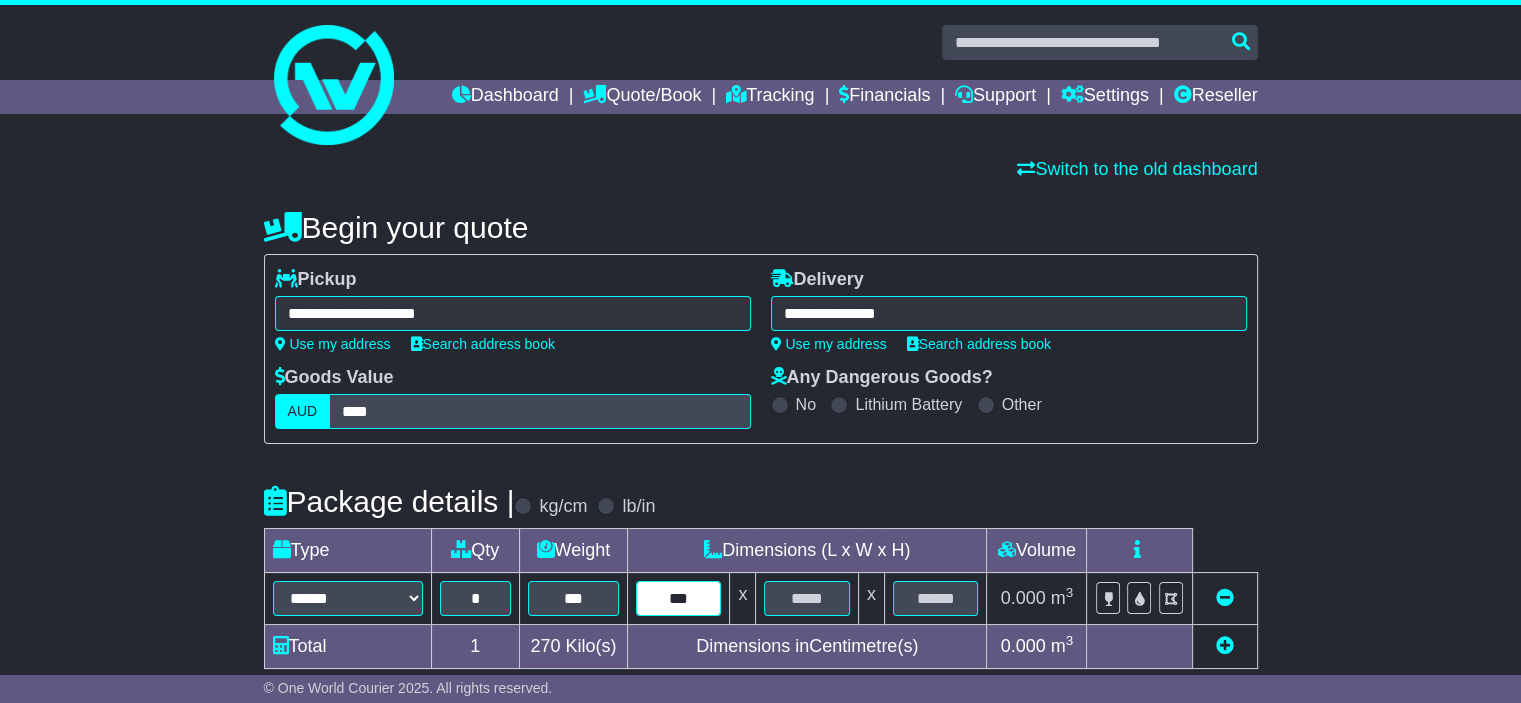 type on "***" 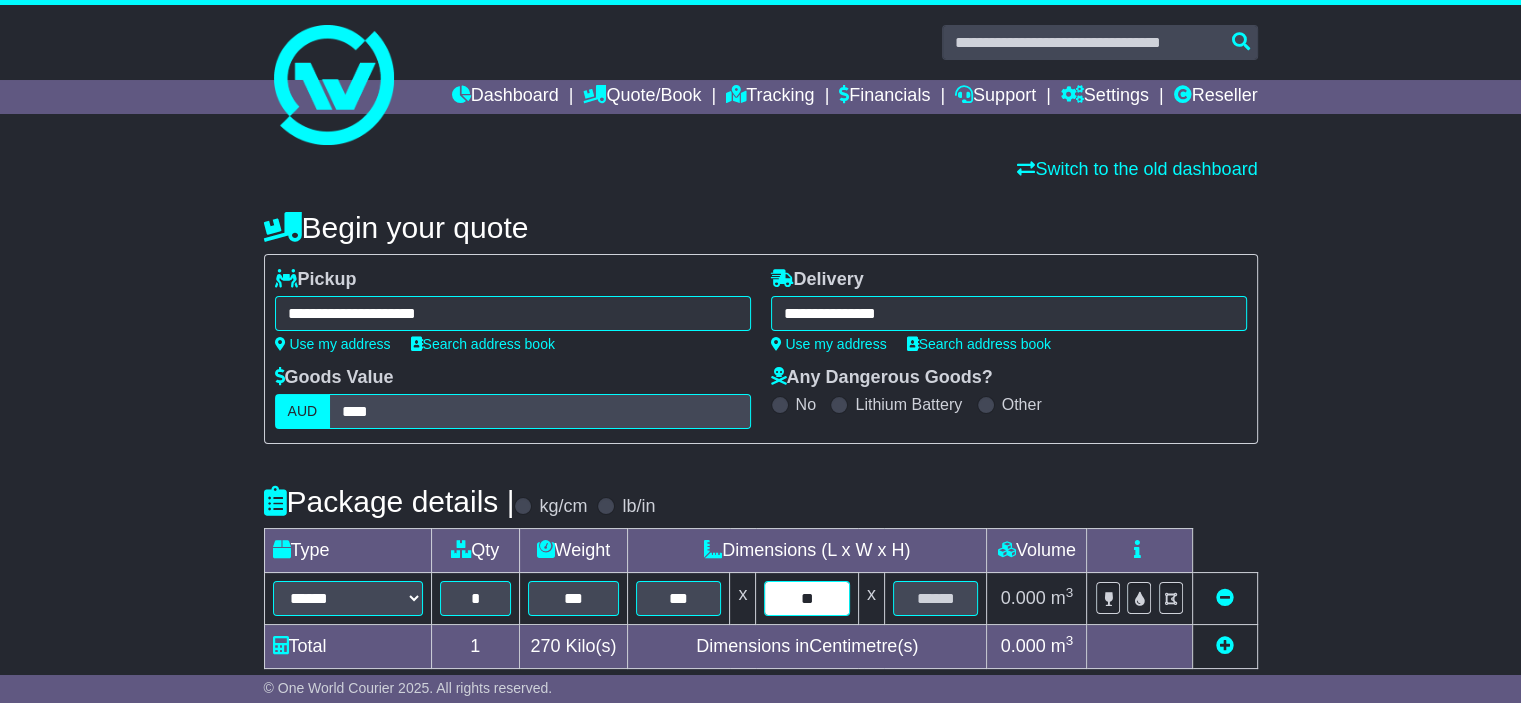 type on "**" 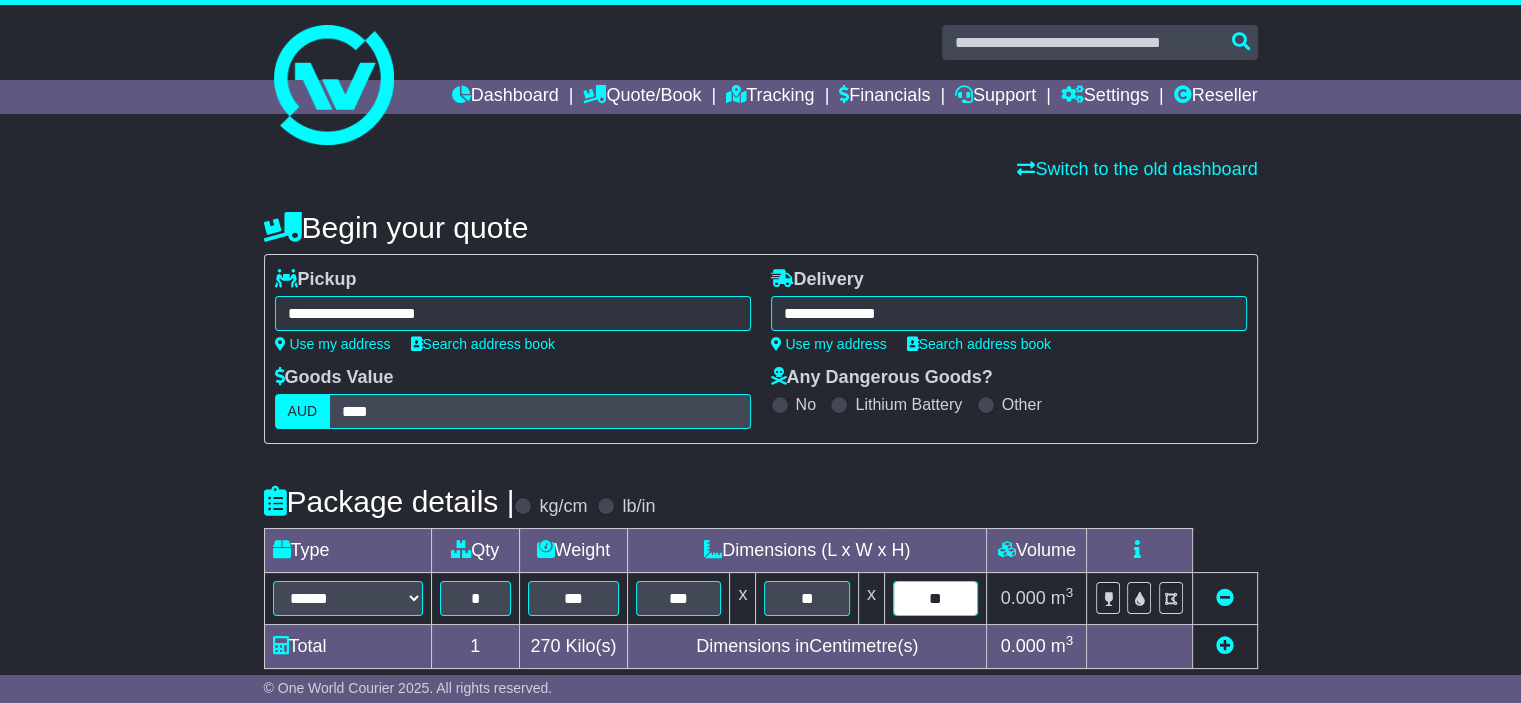 type on "**" 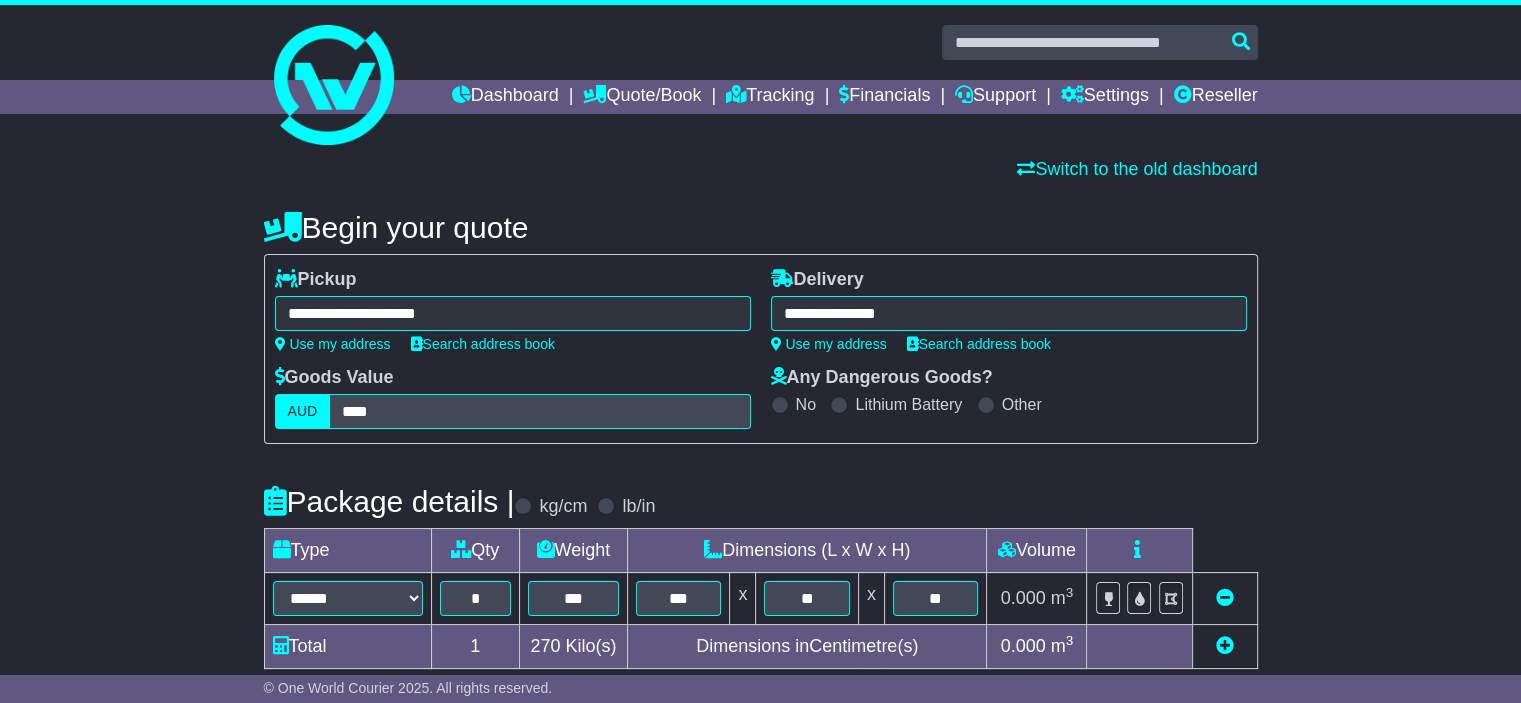 scroll, scrollTop: 744, scrollLeft: 0, axis: vertical 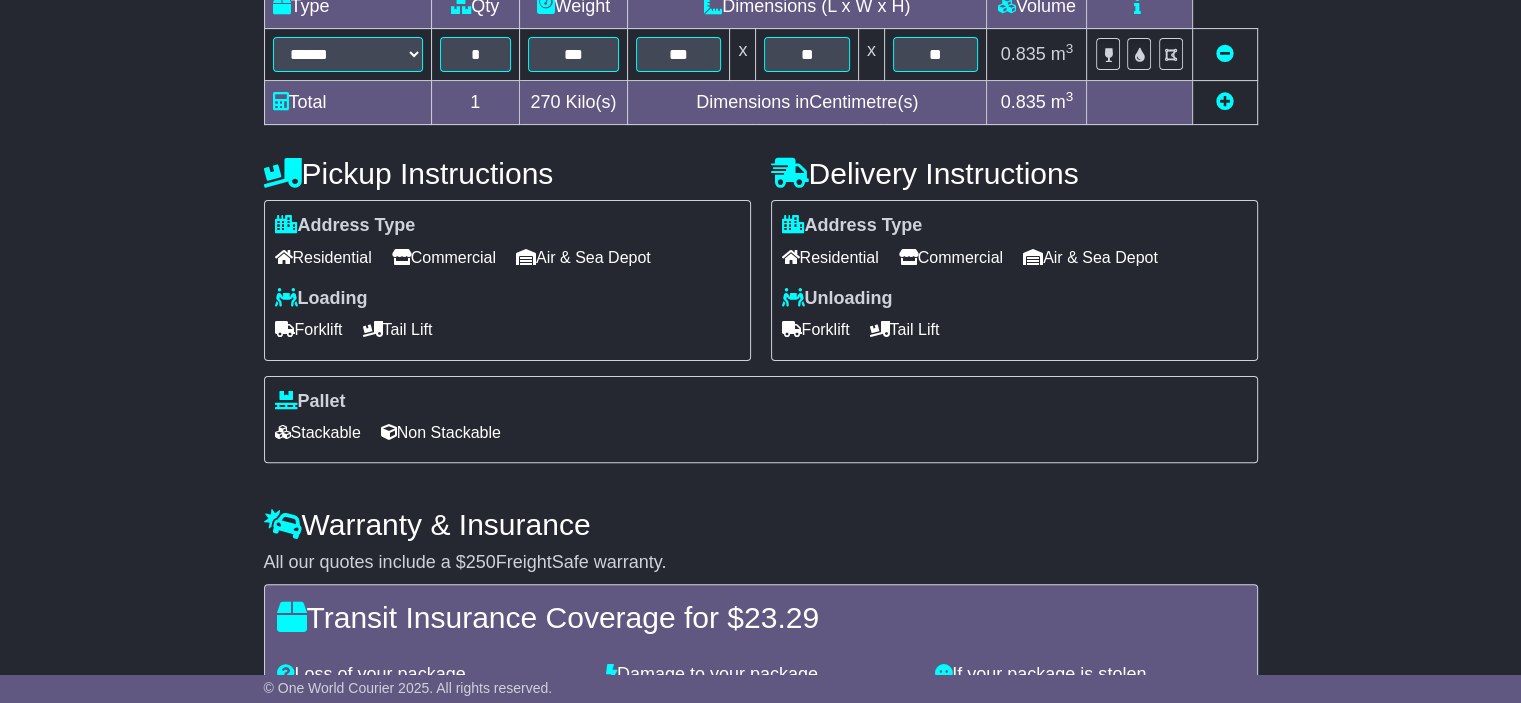click on "Residential" at bounding box center [323, 257] 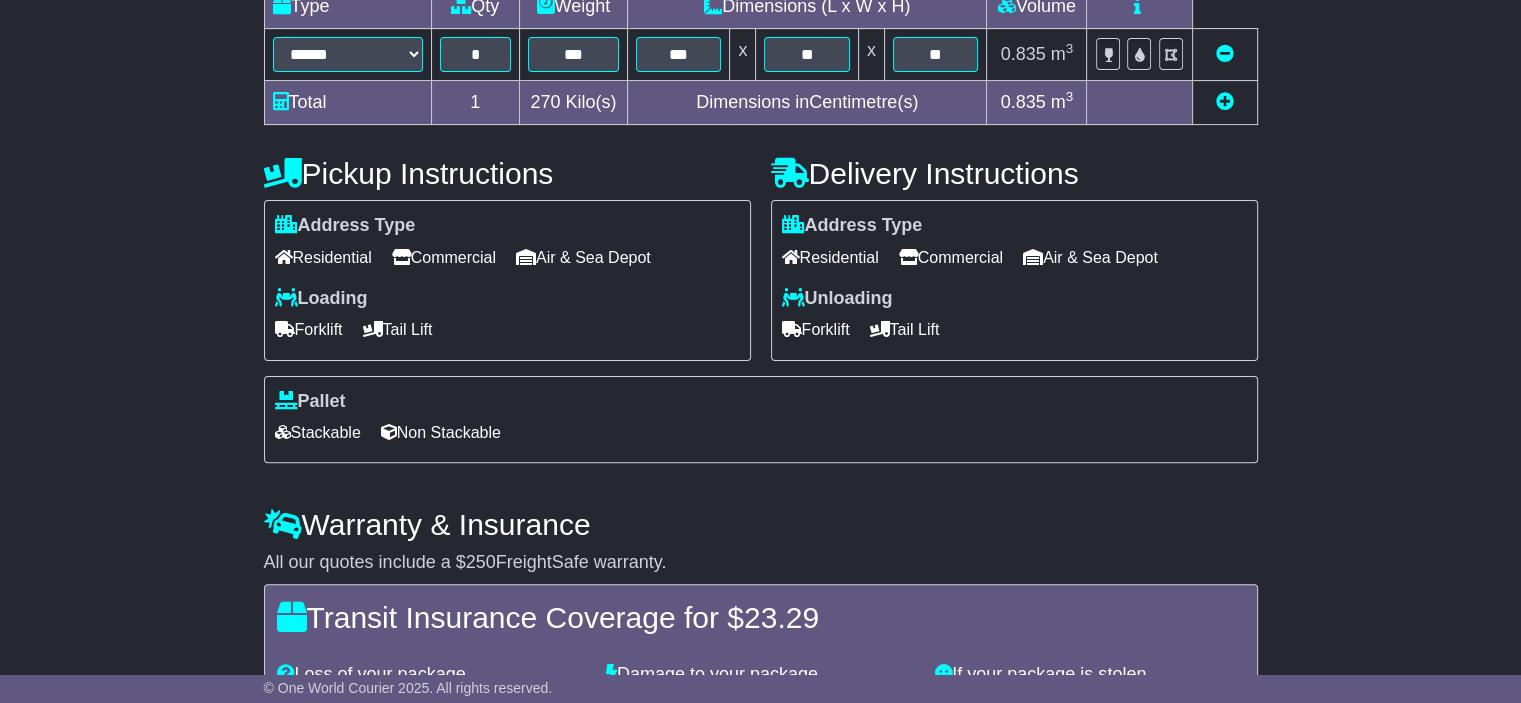 click on "Commercial" at bounding box center [444, 257] 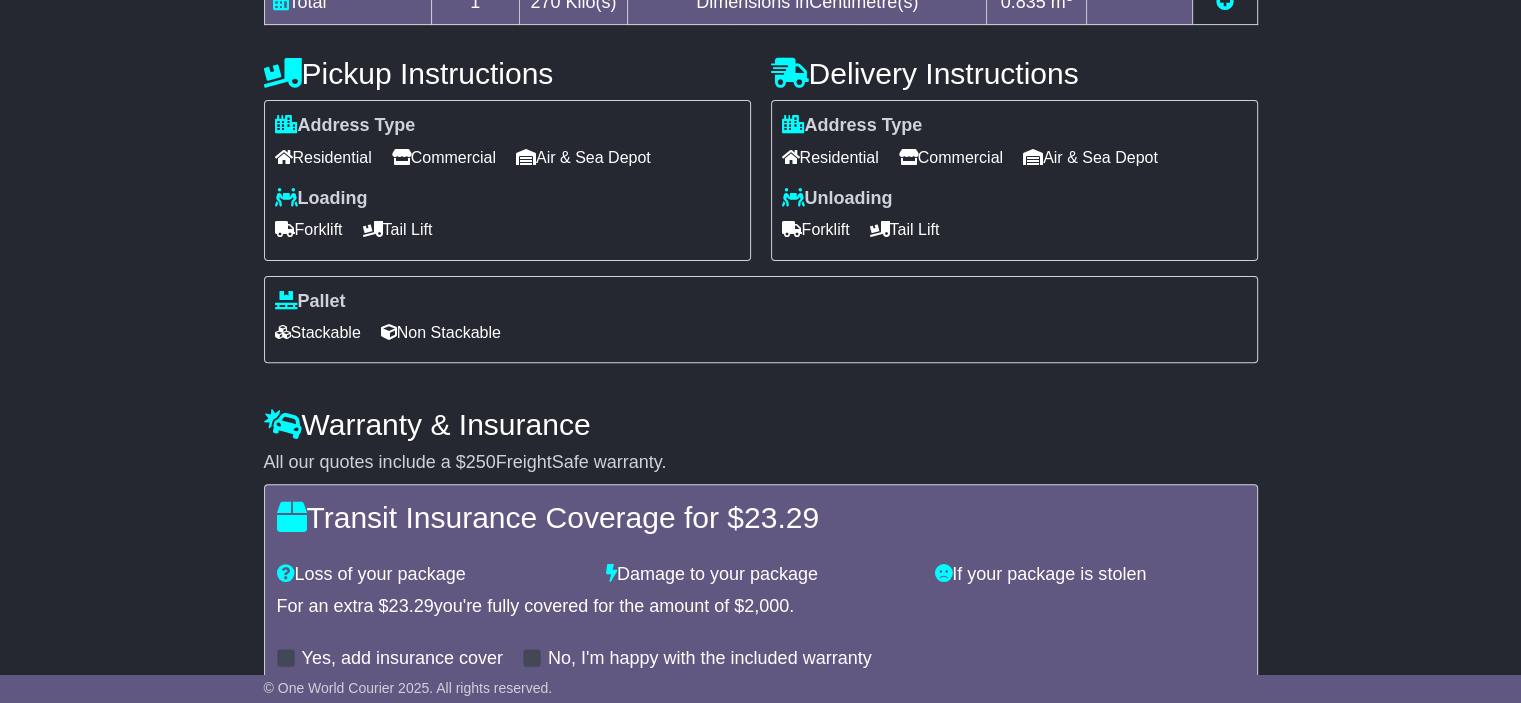 click on "Forklift" at bounding box center [309, 229] 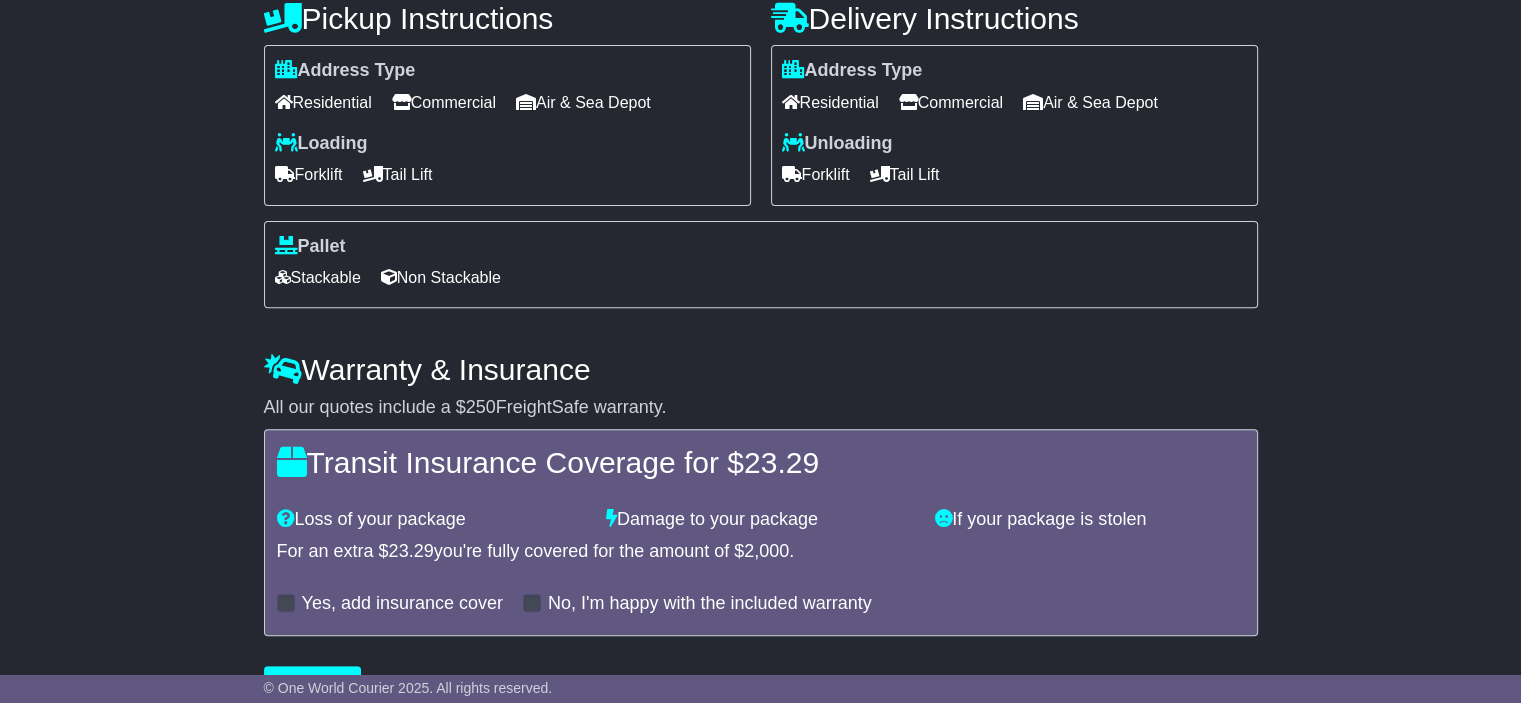 scroll, scrollTop: 744, scrollLeft: 0, axis: vertical 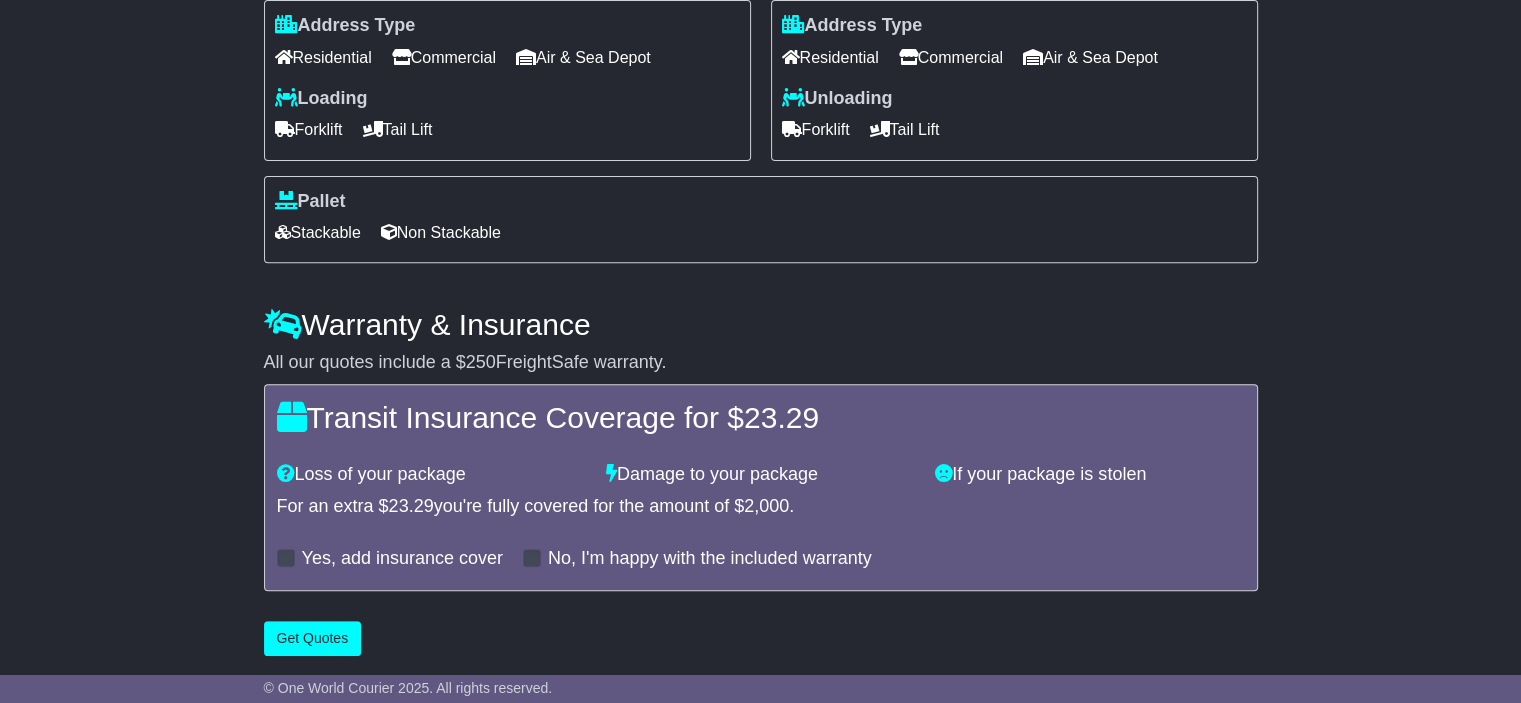 click on "Non Stackable" at bounding box center (441, 232) 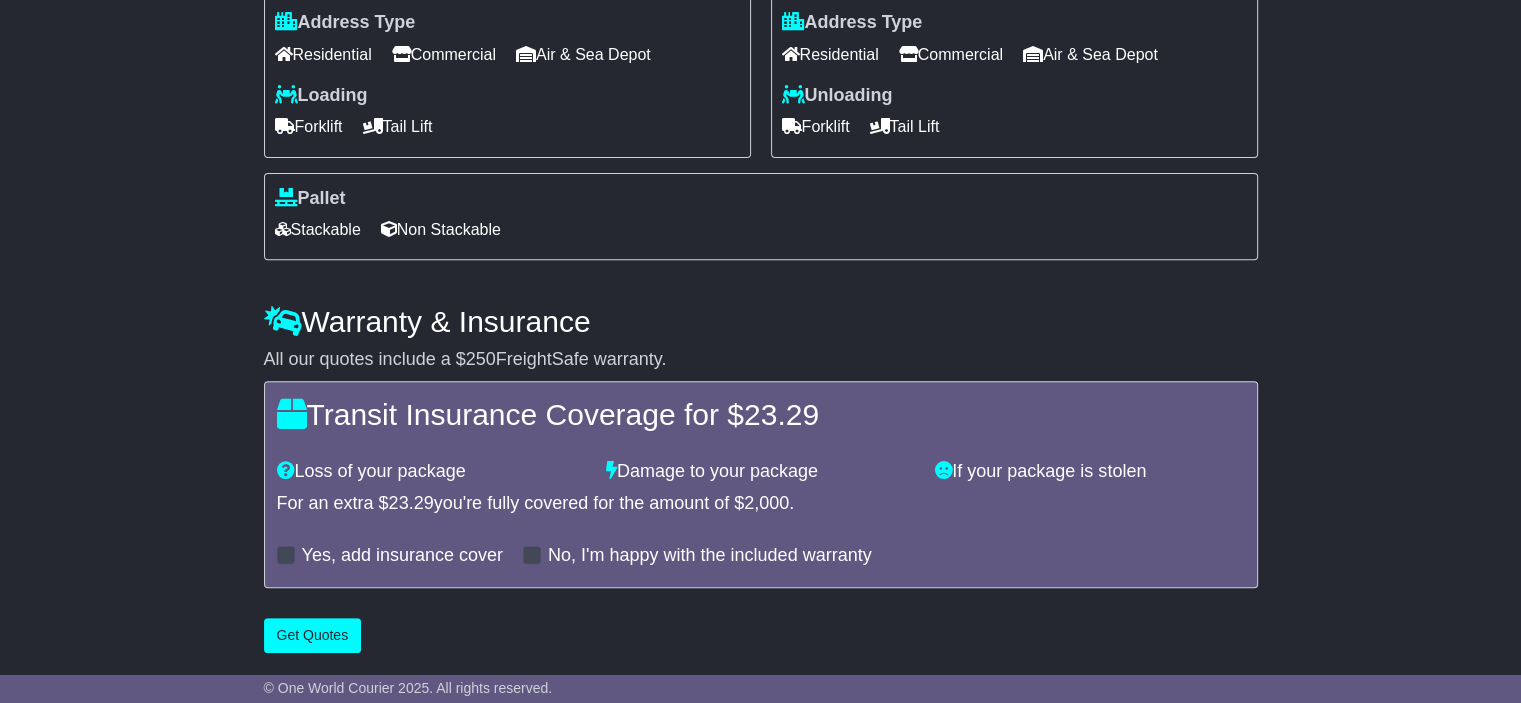 scroll, scrollTop: 749, scrollLeft: 0, axis: vertical 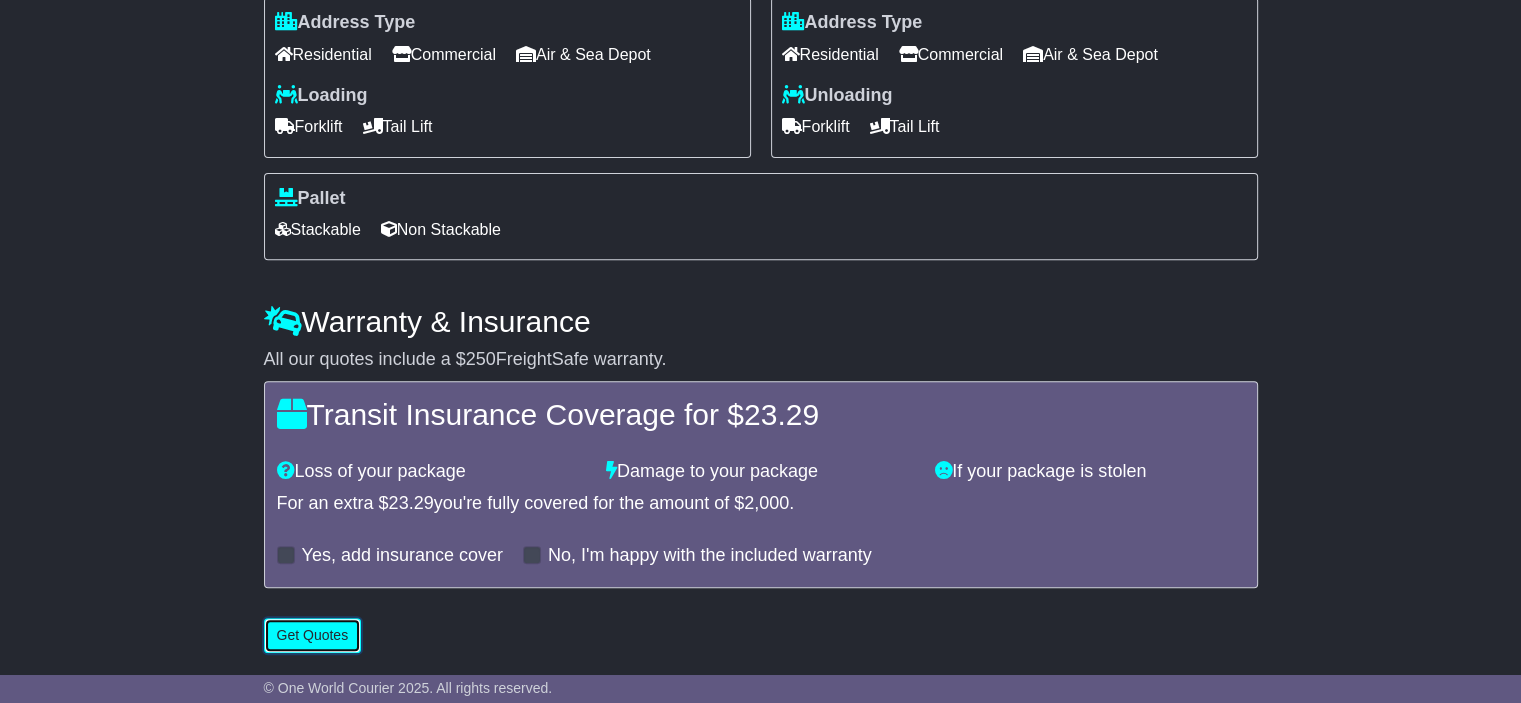 click on "Get Quotes" at bounding box center (313, 635) 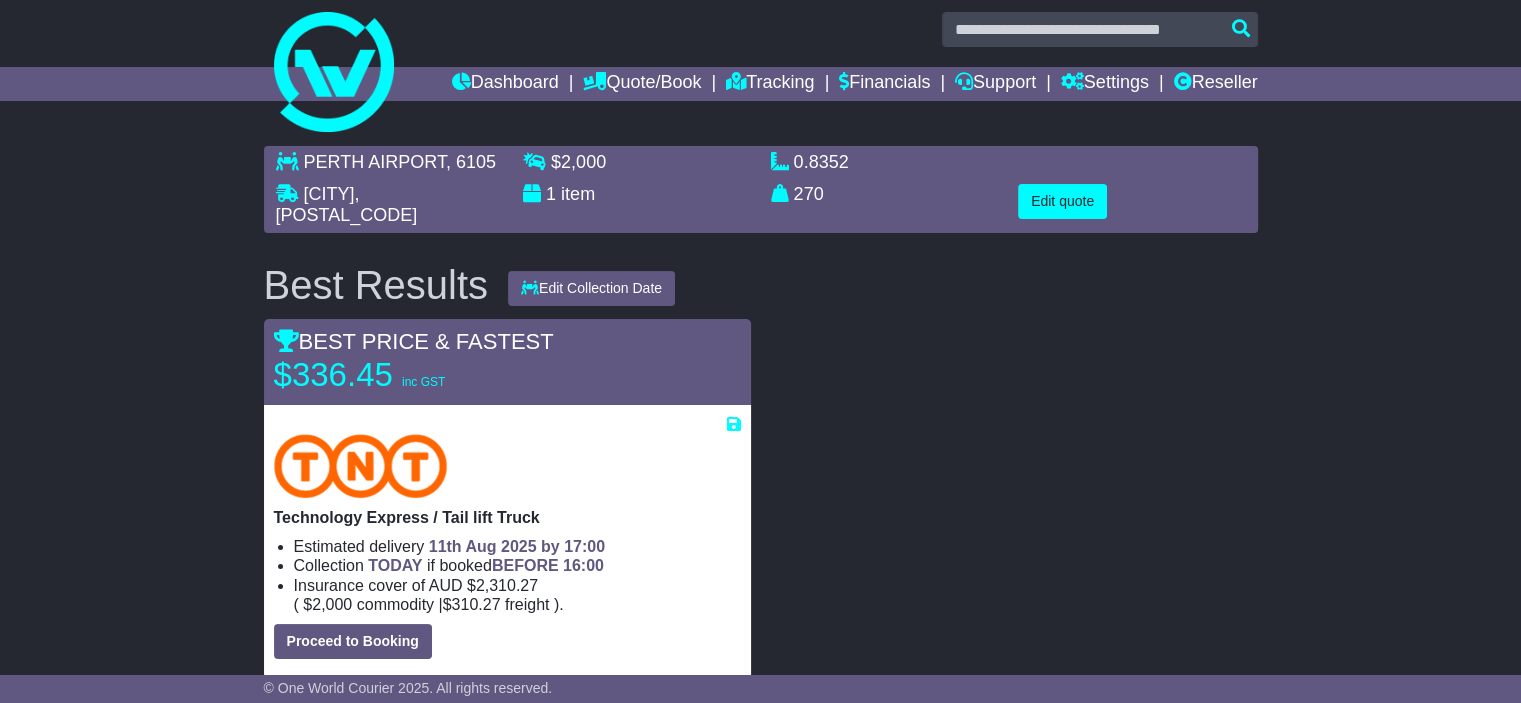 scroll, scrollTop: 0, scrollLeft: 0, axis: both 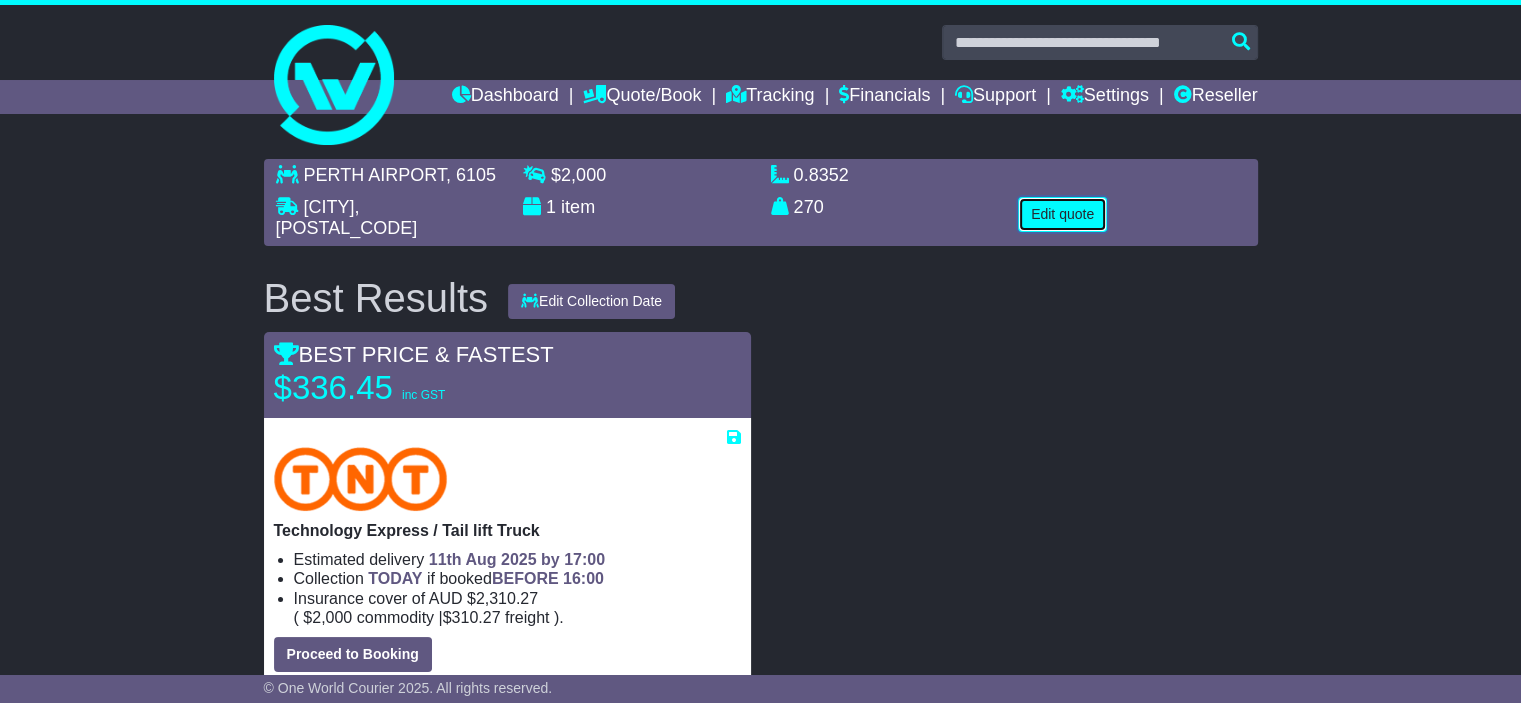 click on "Edit quote" at bounding box center (1062, 214) 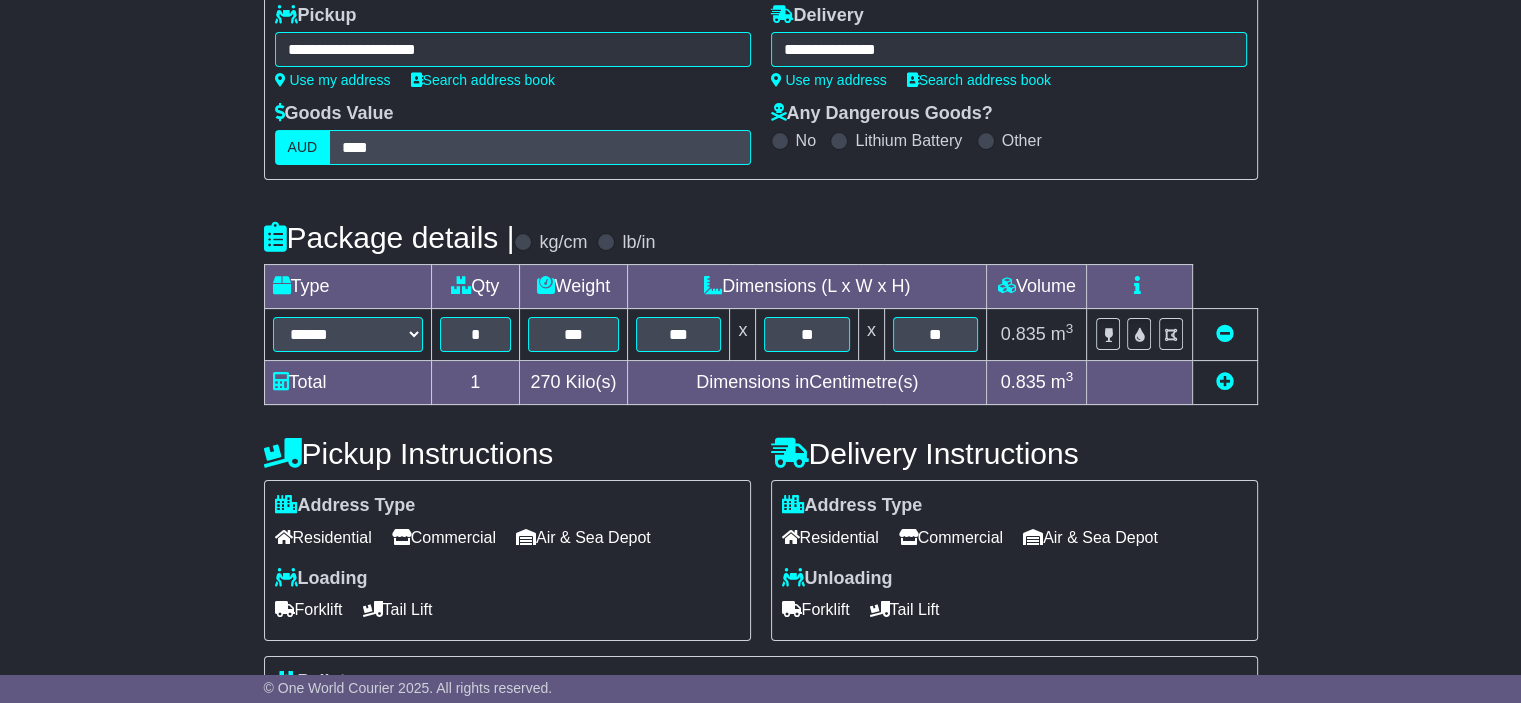 scroll, scrollTop: 300, scrollLeft: 0, axis: vertical 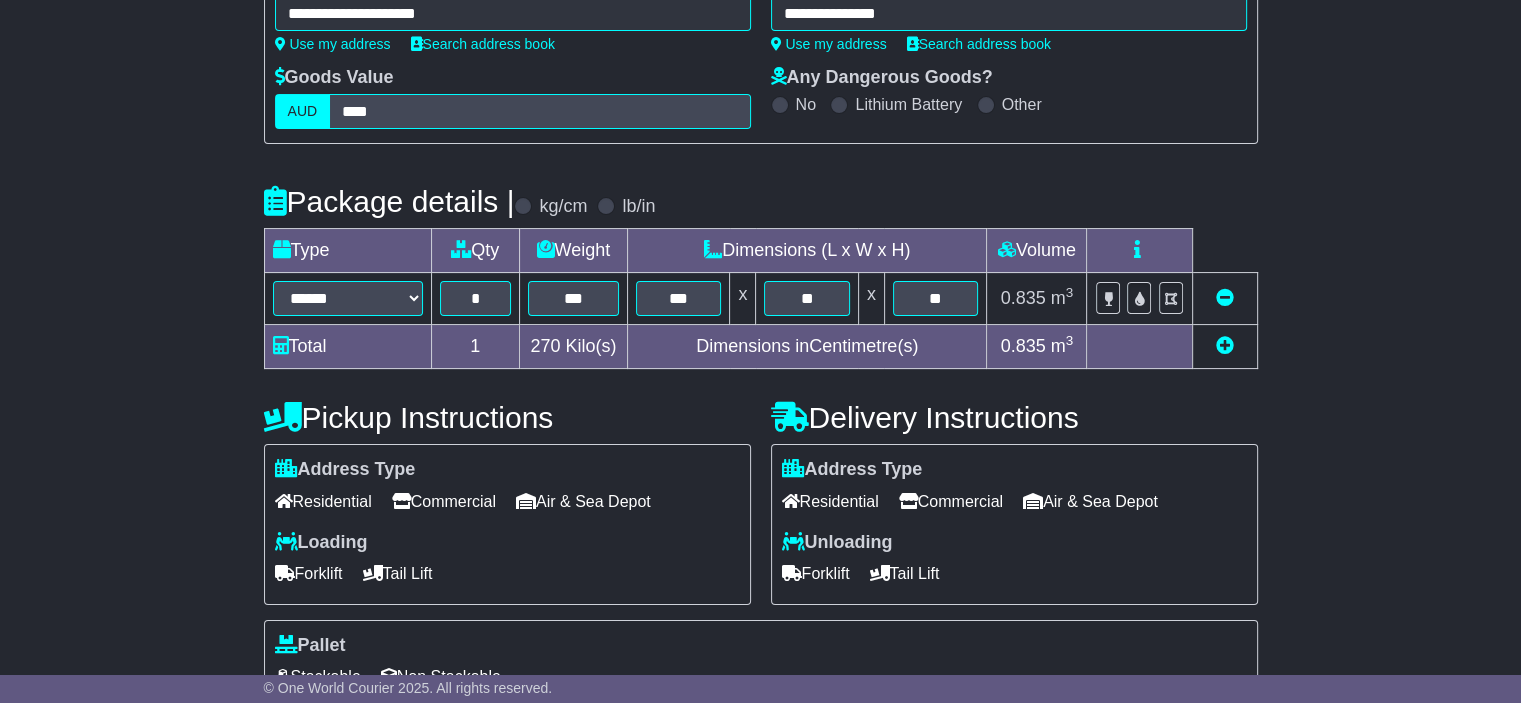 click on "Commercial" at bounding box center (951, 501) 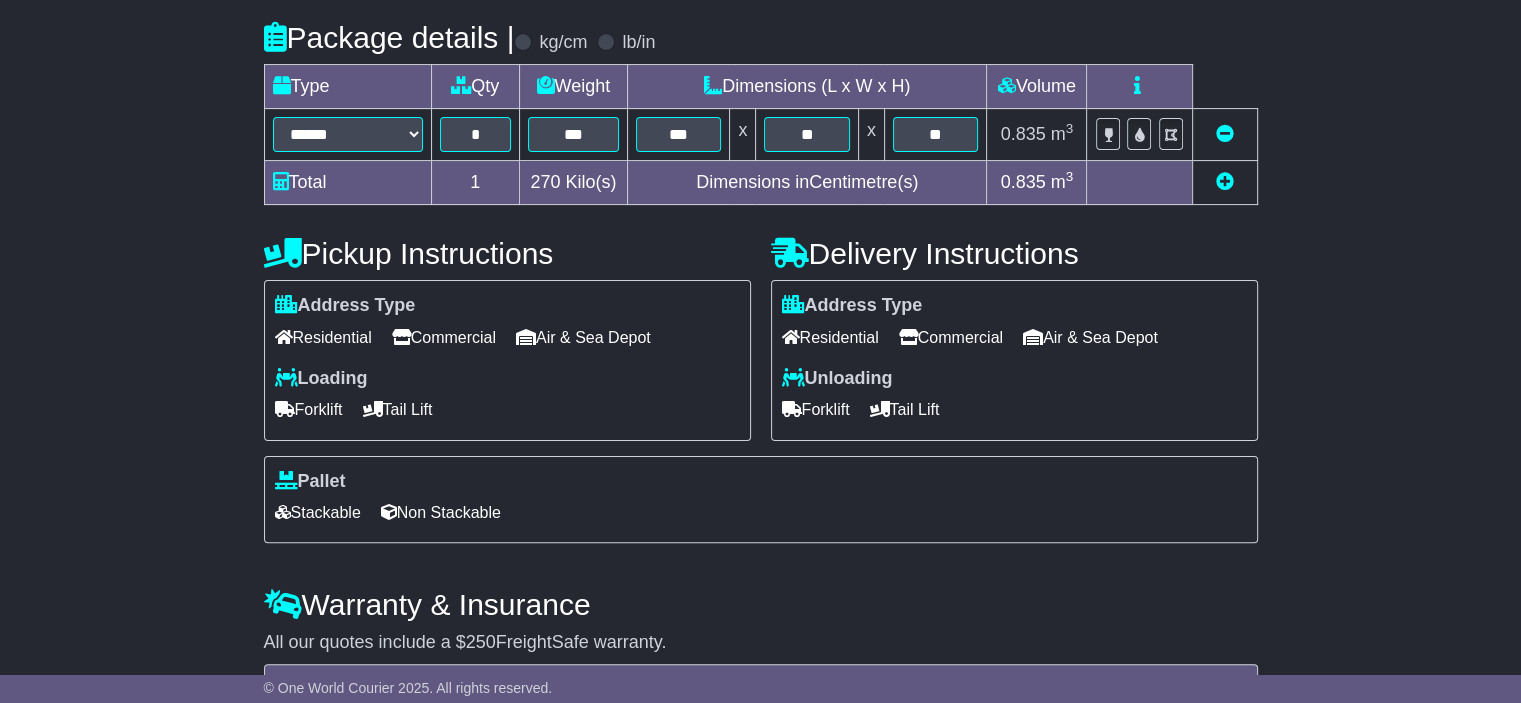 scroll, scrollTop: 500, scrollLeft: 0, axis: vertical 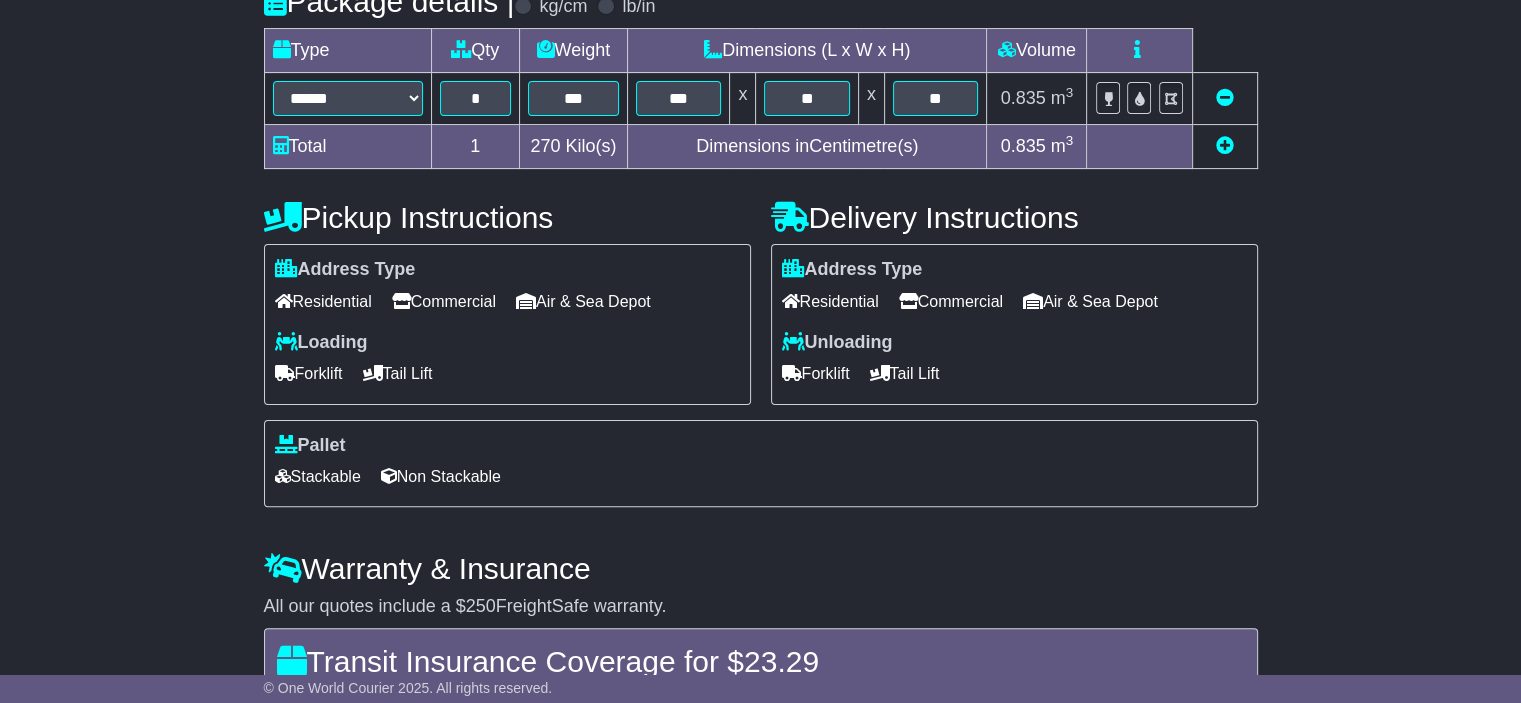 click on "Forklift" at bounding box center (816, 373) 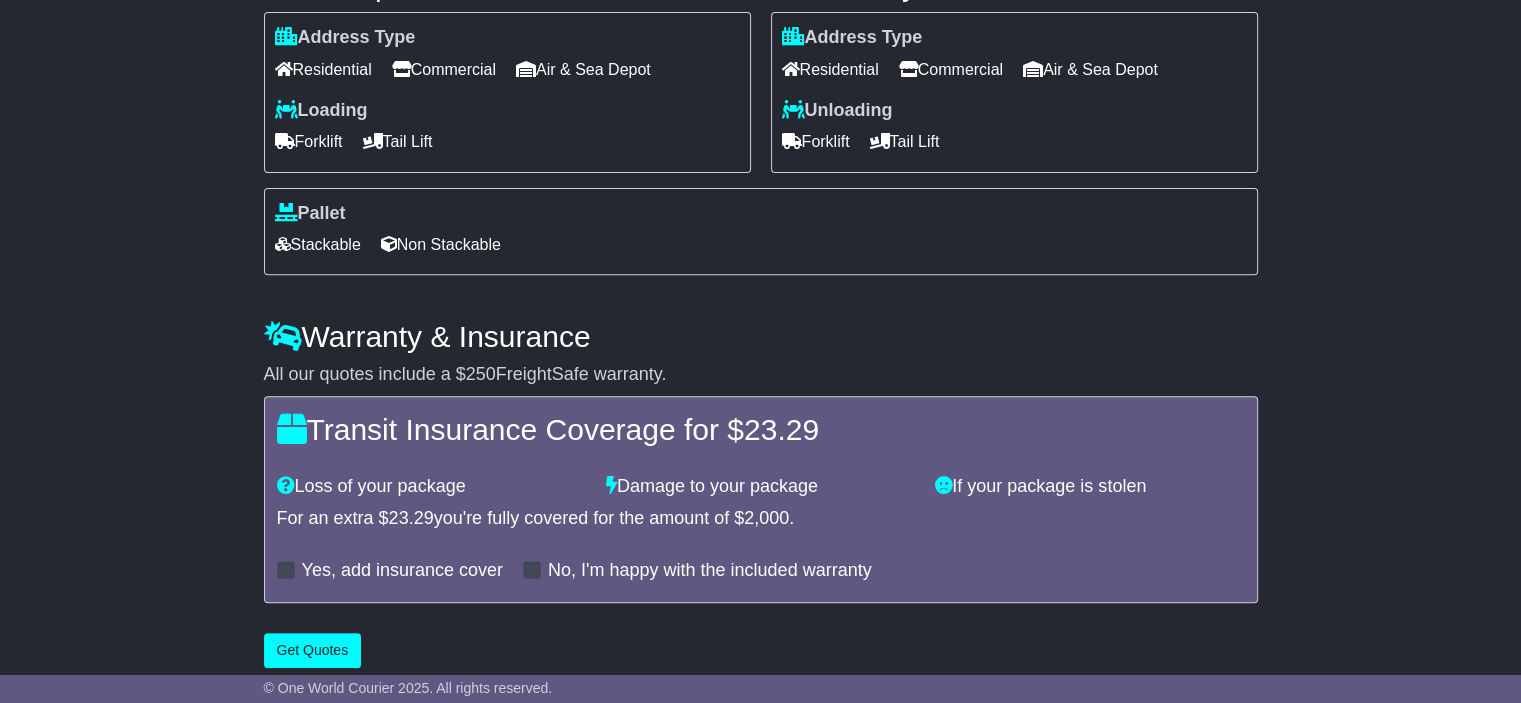 scroll, scrollTop: 749, scrollLeft: 0, axis: vertical 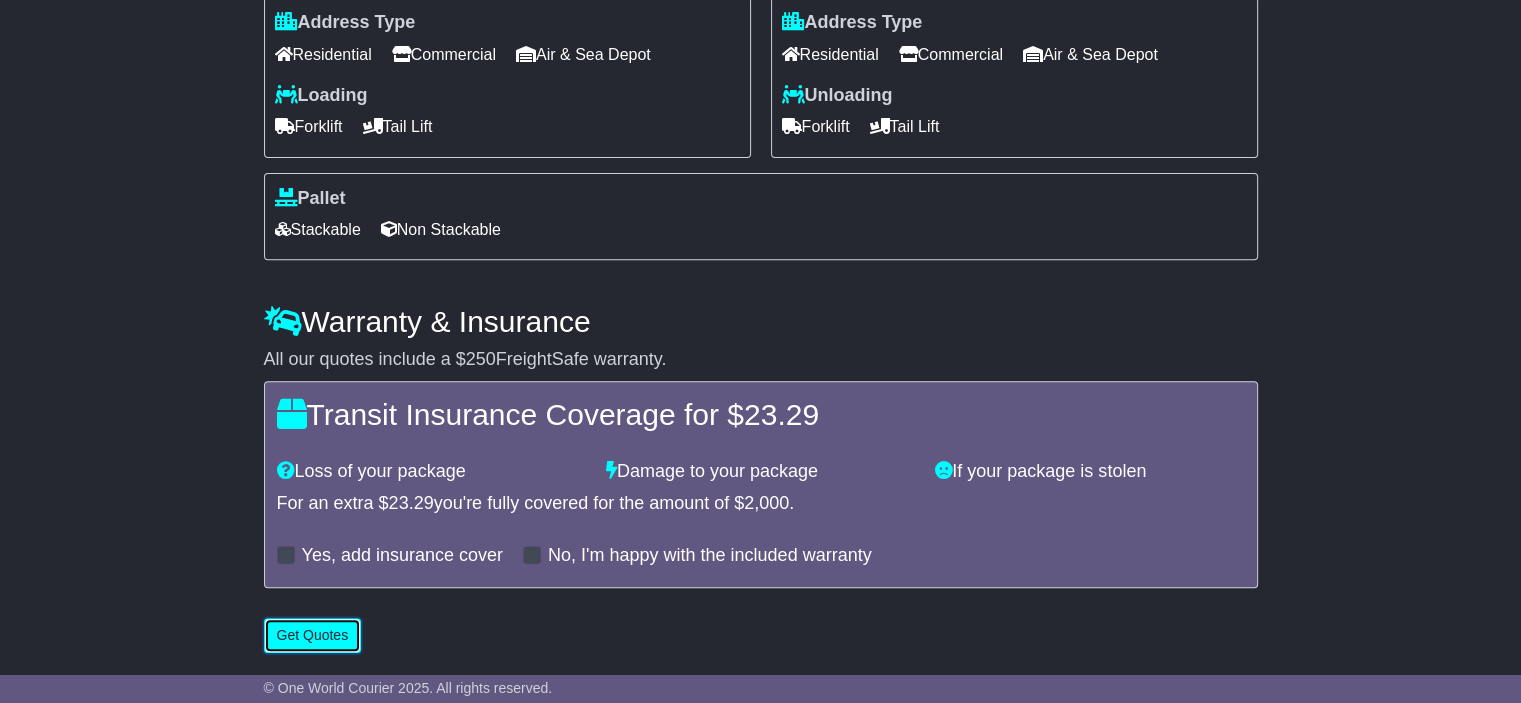 click on "Get Quotes" at bounding box center (313, 635) 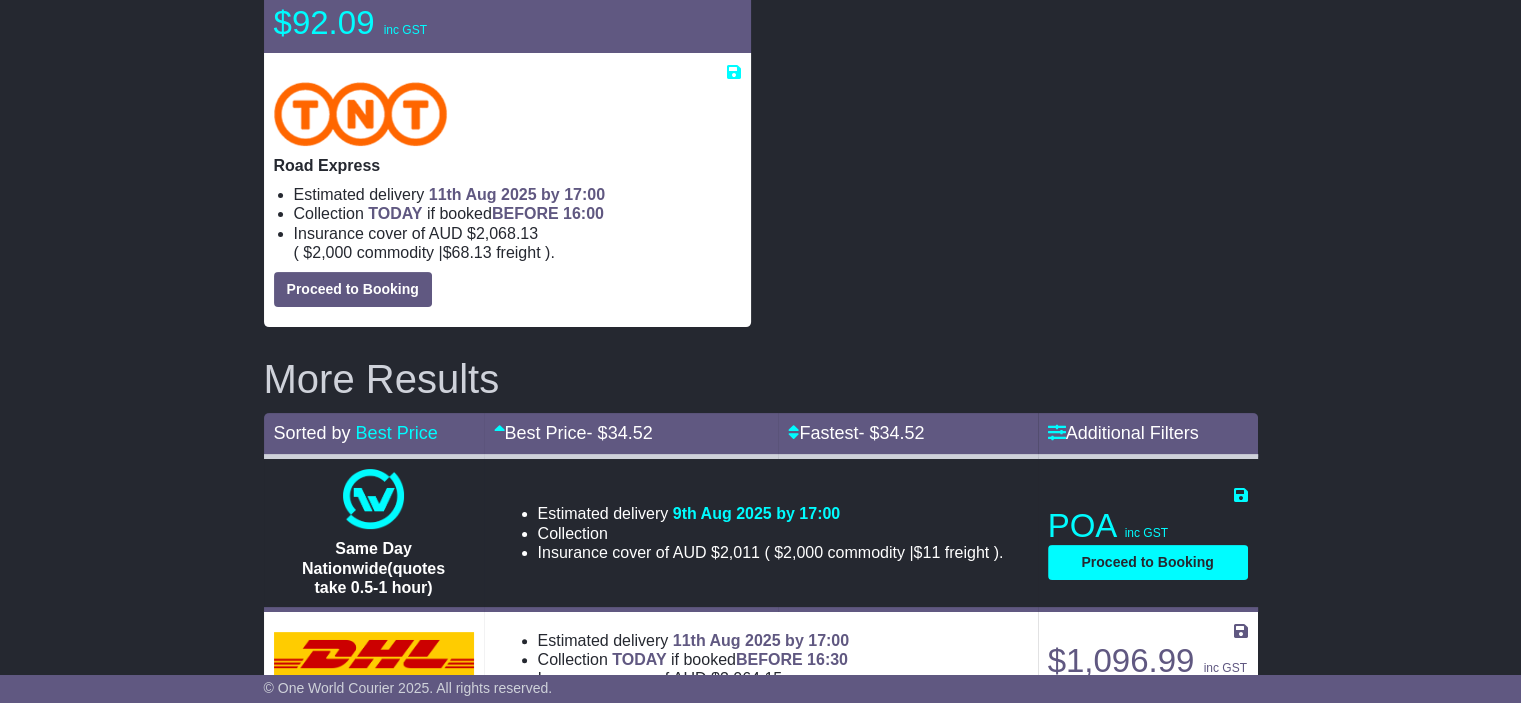scroll, scrollTop: 400, scrollLeft: 0, axis: vertical 